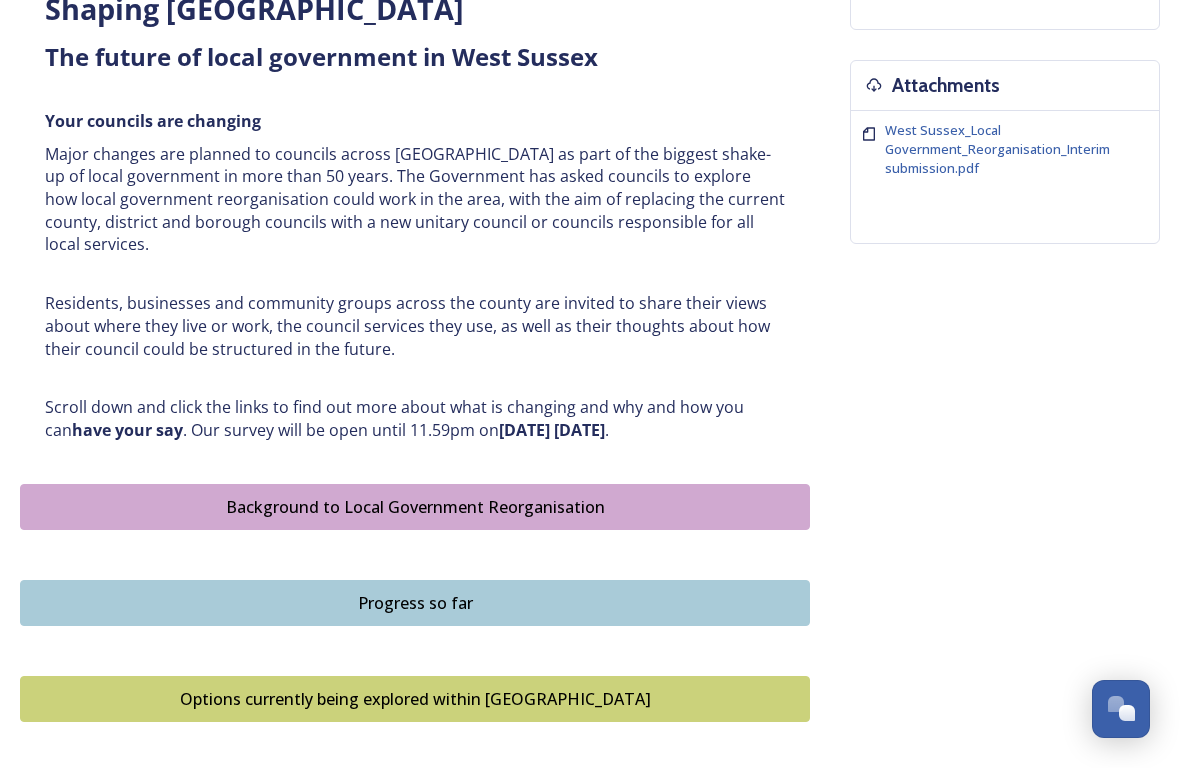 scroll, scrollTop: 748, scrollLeft: 0, axis: vertical 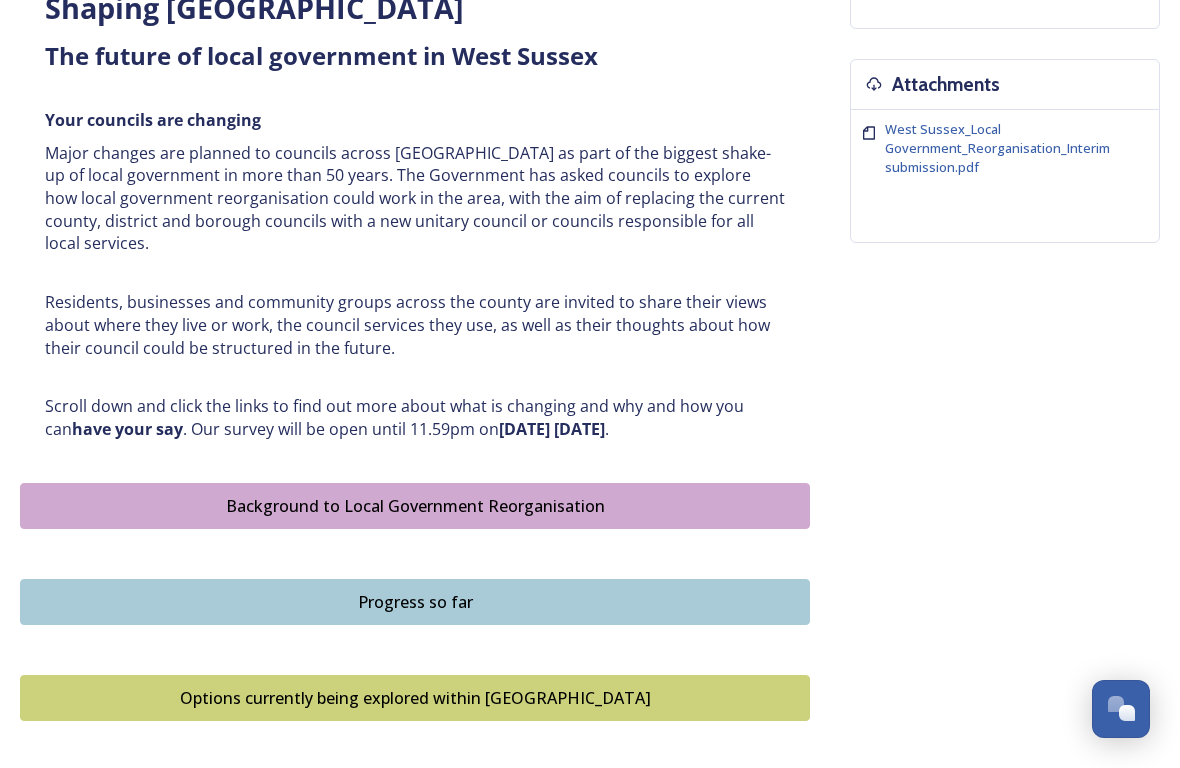 click on "Shaping [GEOGRAPHIC_DATA] ﻿﻿﻿The future of local government in [GEOGRAPHIC_DATA] Your councils are changing Major changes are planned to councils across [GEOGRAPHIC_DATA] as part of the biggest shake-up of local government in more than 50 years. The Government has asked councils to explore how local government reorganisation could work in the area, with the aim of replacing the current county, district and borough councils with a new unitary council or councils responsible for all local services. Residents, businesses and community groups across the county are invited to share their views about where they live or work, the council services they use, as well as their thoughts about how their council could be structured in the future.  Scroll down and click the links to find out more about what is changing and why and how you can  have your say . Our survey will be open until 11.59pm [DATE][DATE] .   Background to Local Government Reorganisation   Progress so far     Timeline for change           Dates" at bounding box center (590, 331) 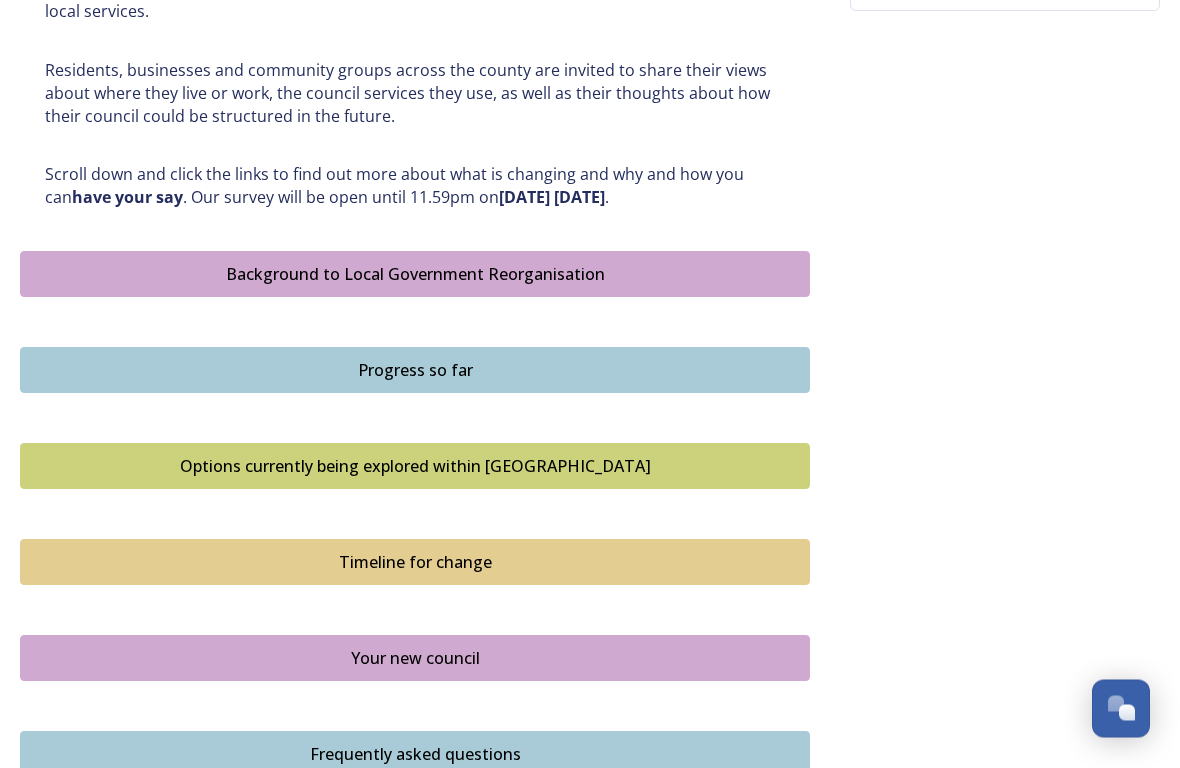 scroll, scrollTop: 980, scrollLeft: 0, axis: vertical 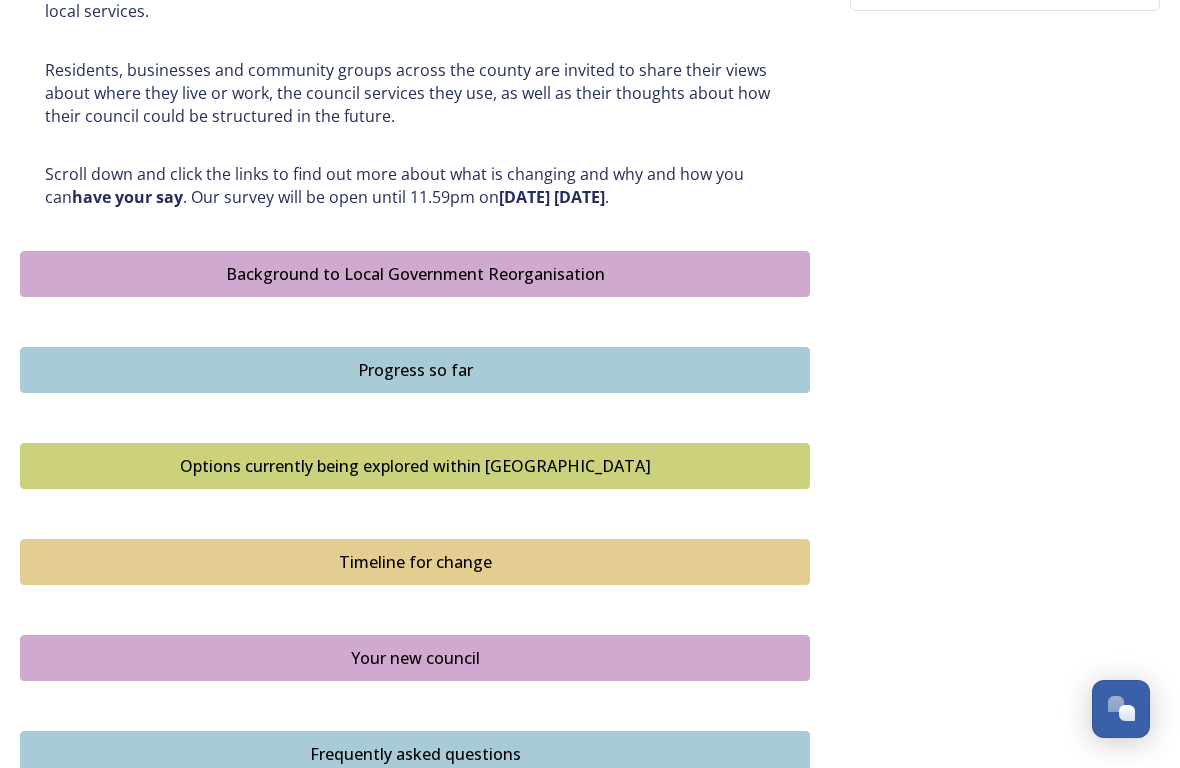 click on "Background to Local Government Reorganisation" at bounding box center [415, 274] 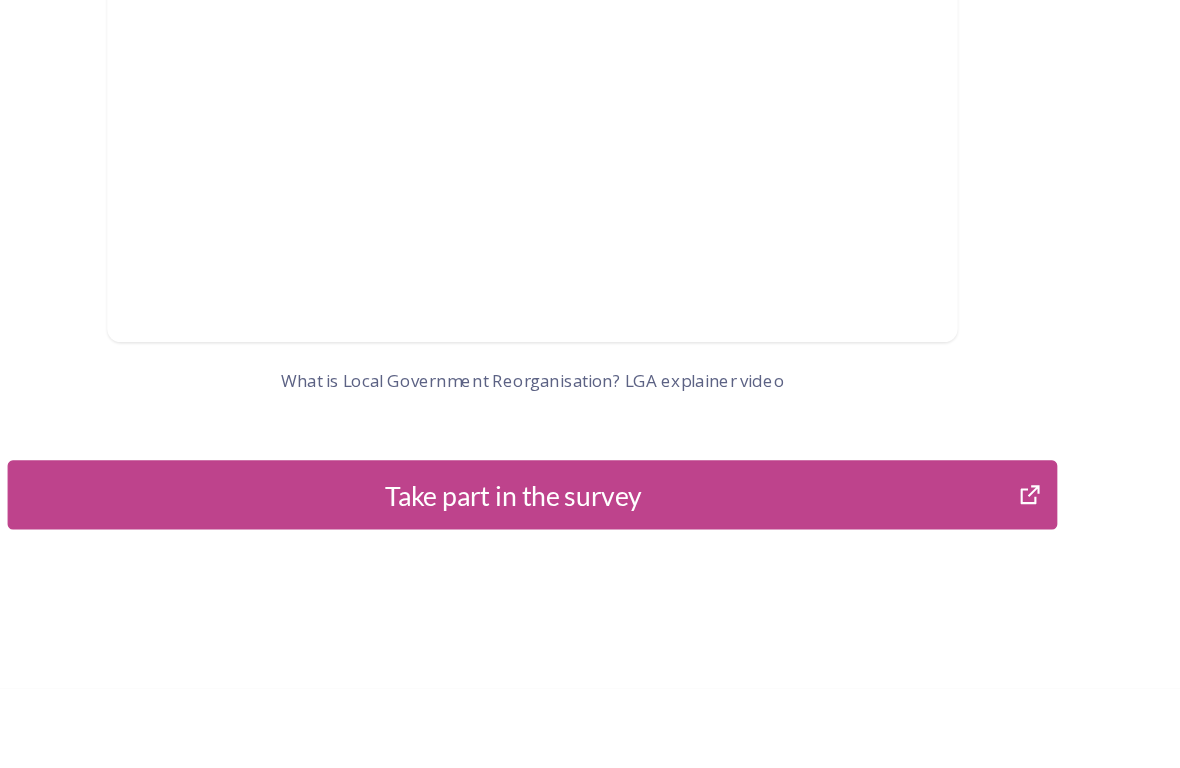 scroll, scrollTop: 2040, scrollLeft: 0, axis: vertical 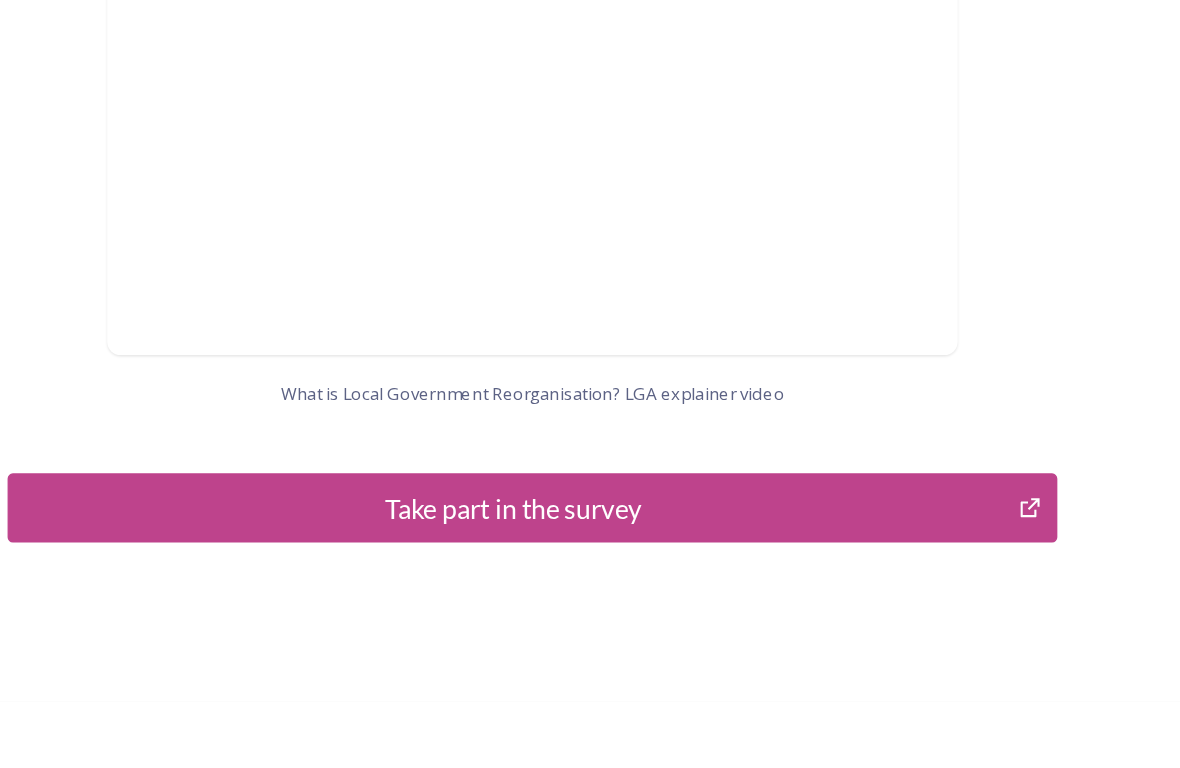 click on "Take part in the survey" at bounding box center (400, 572) 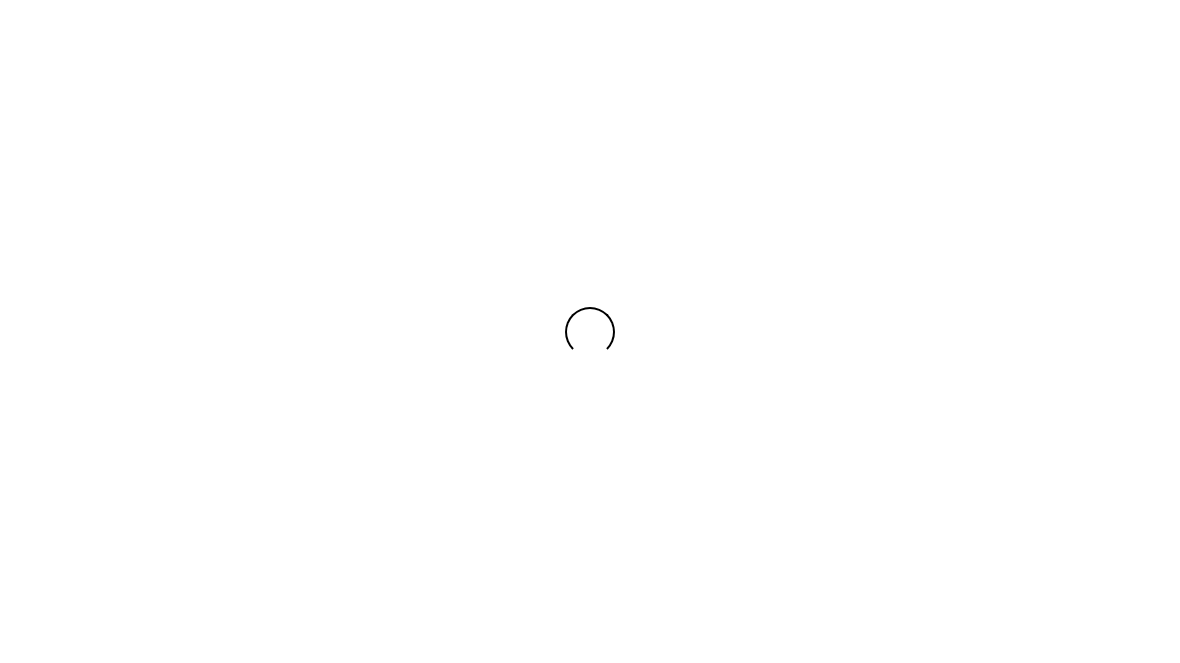 scroll, scrollTop: 0, scrollLeft: 0, axis: both 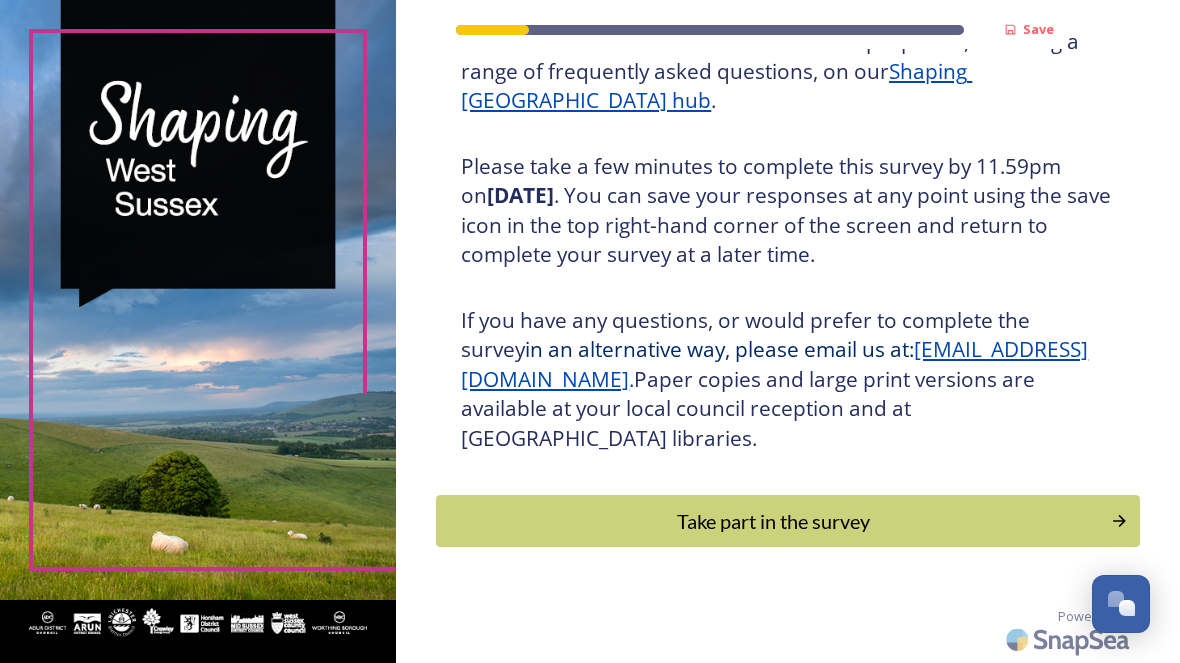 click on "Take part in the survey" at bounding box center (773, 521) 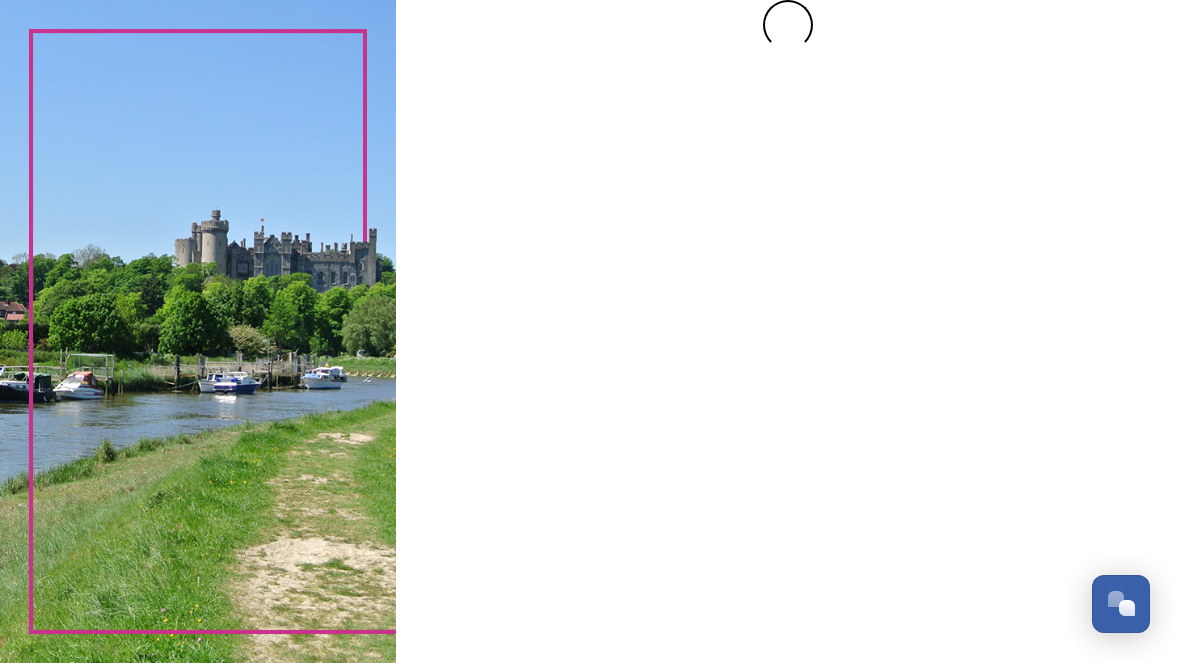 scroll, scrollTop: 0, scrollLeft: 0, axis: both 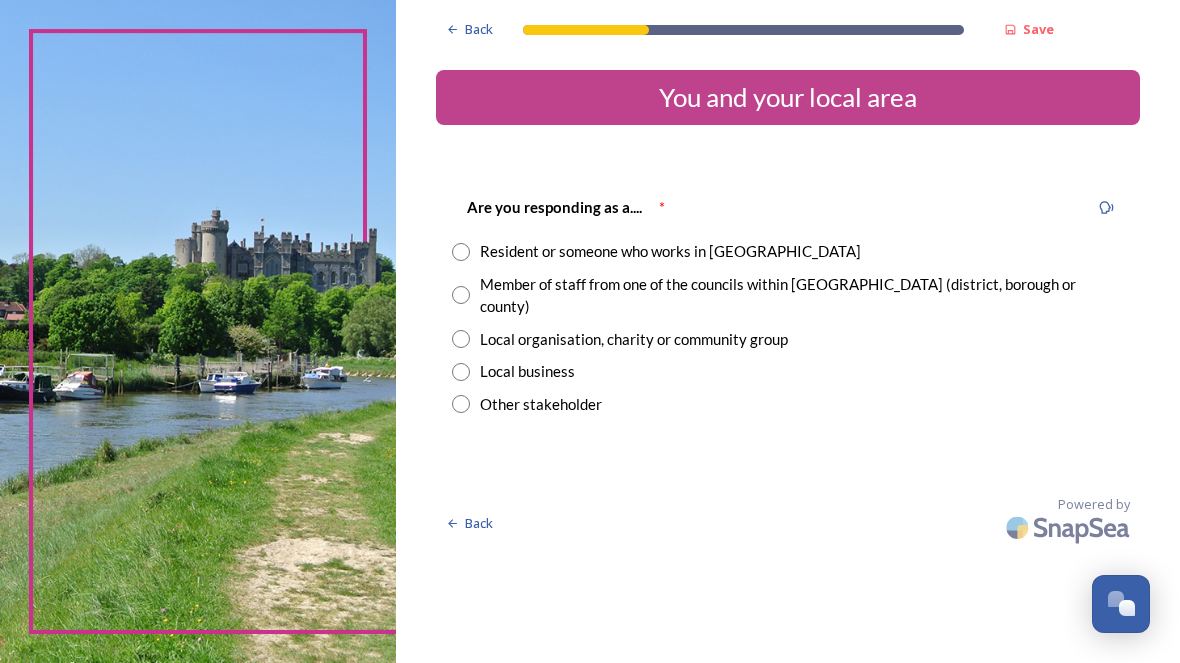 click at bounding box center (461, 252) 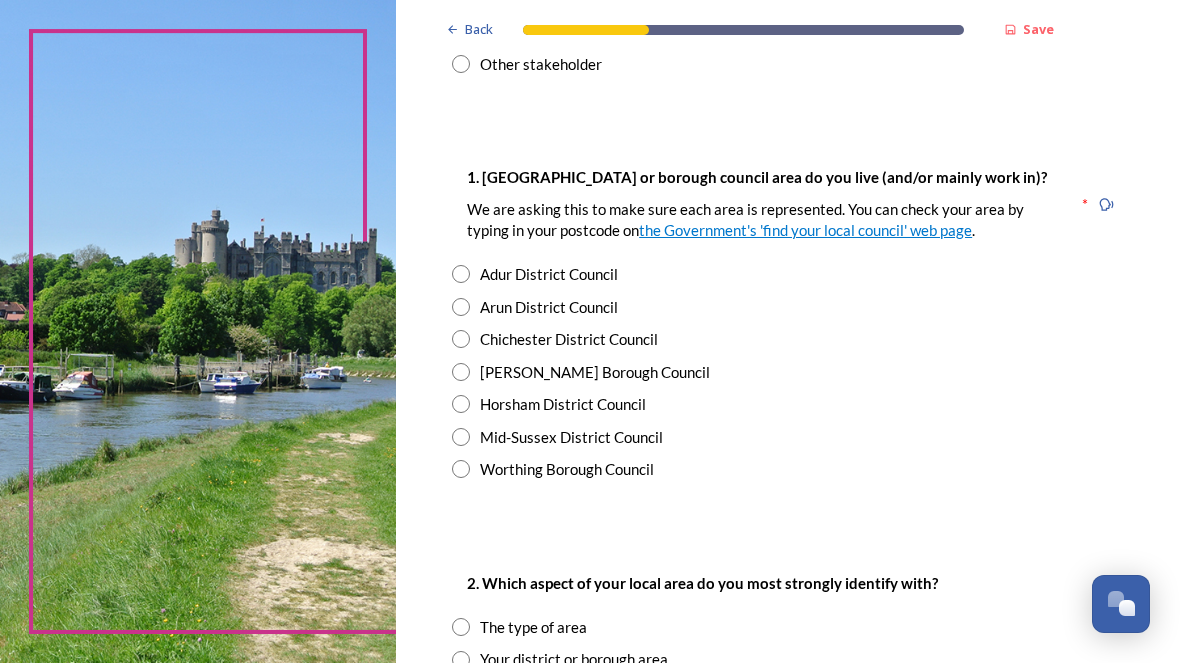 scroll, scrollTop: 339, scrollLeft: 0, axis: vertical 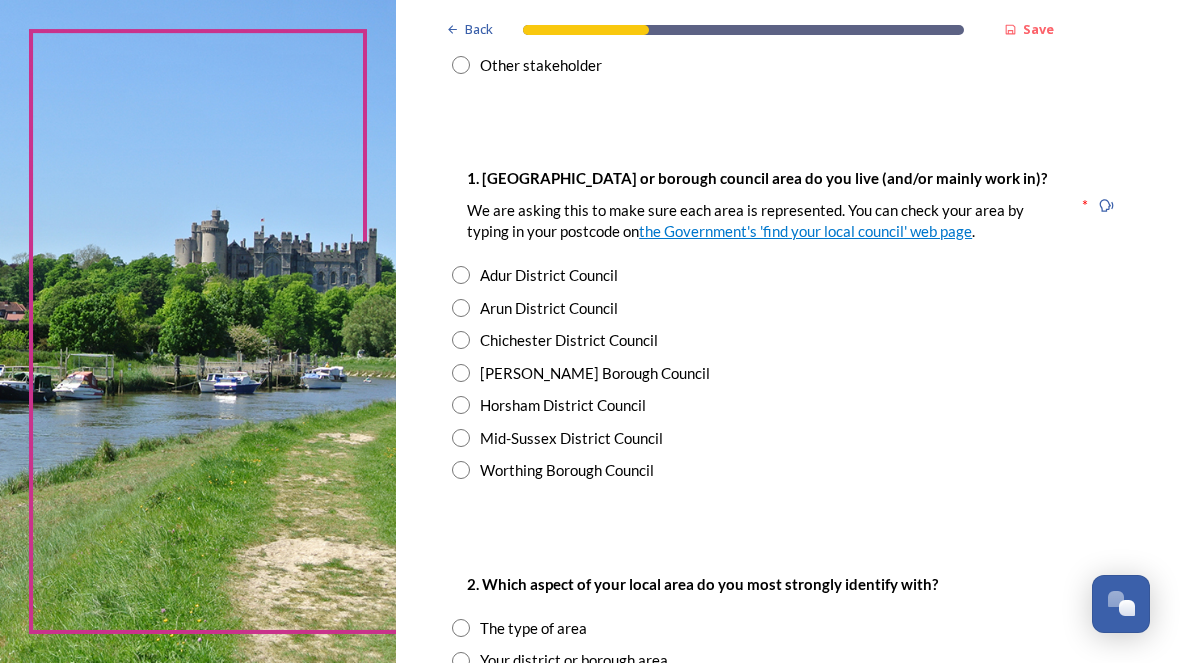 click at bounding box center (461, 308) 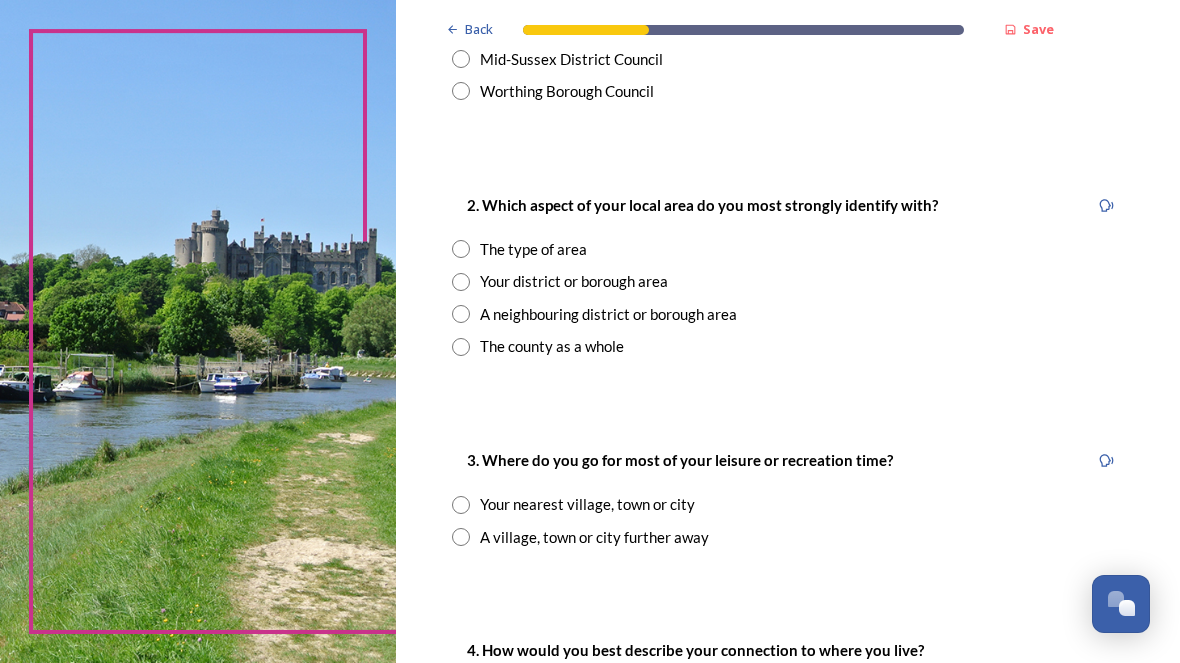 scroll, scrollTop: 718, scrollLeft: 0, axis: vertical 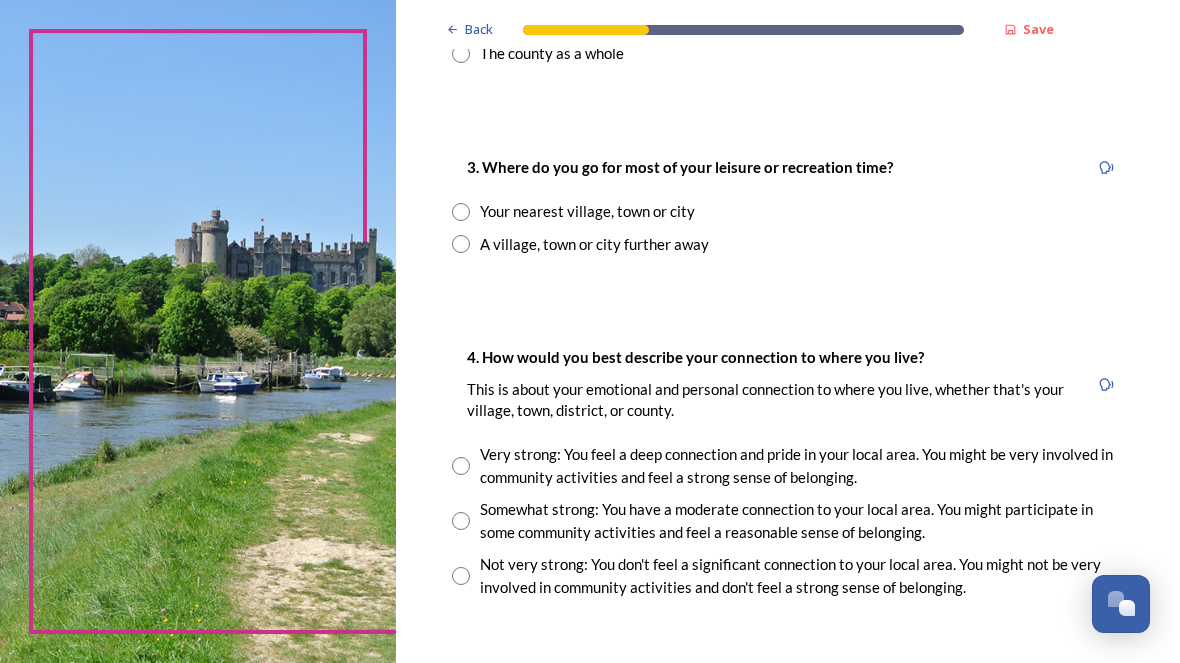 click on "A village, town or city further away" at bounding box center [788, 244] 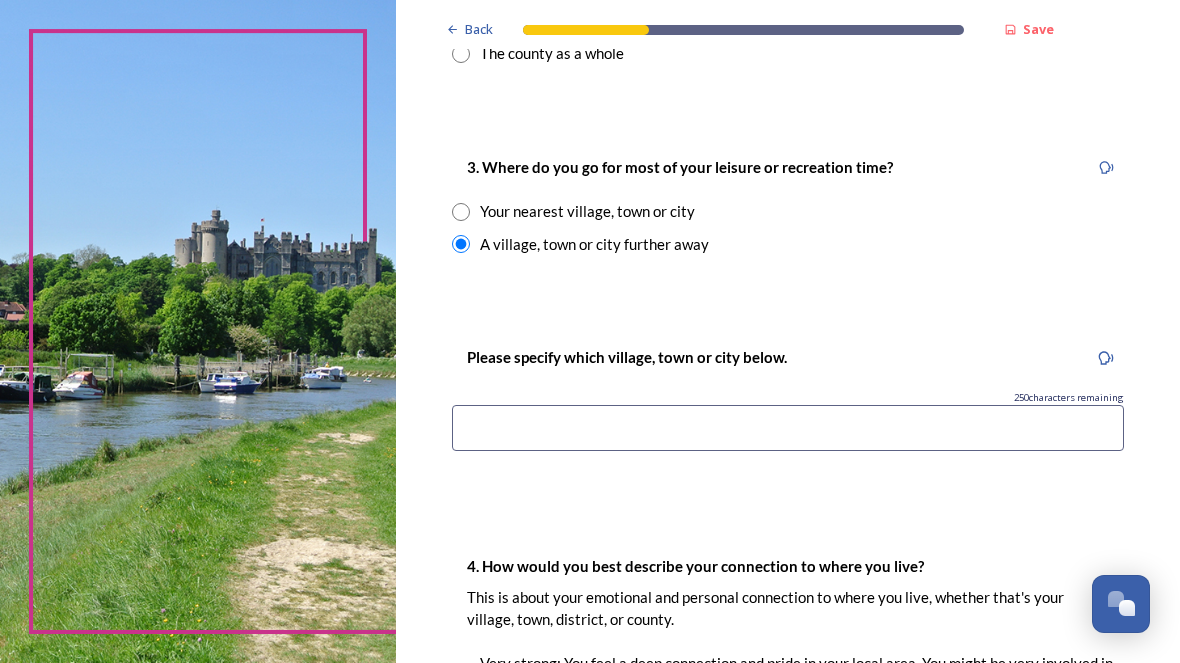 click at bounding box center [461, 212] 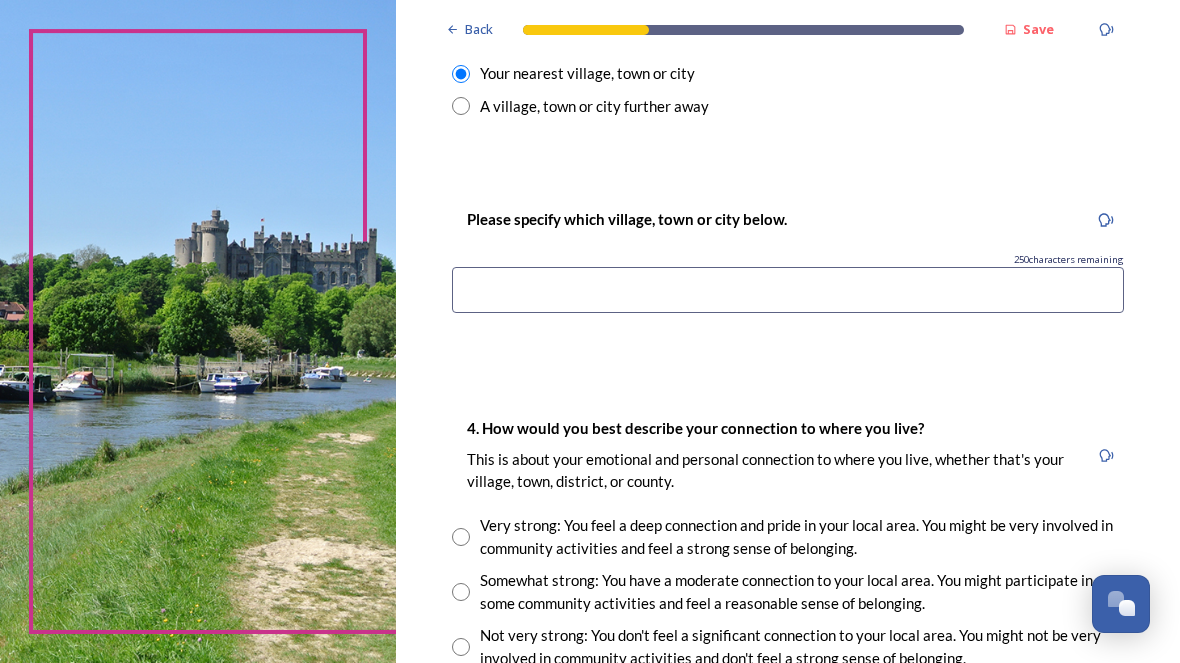 scroll, scrollTop: 1152, scrollLeft: 0, axis: vertical 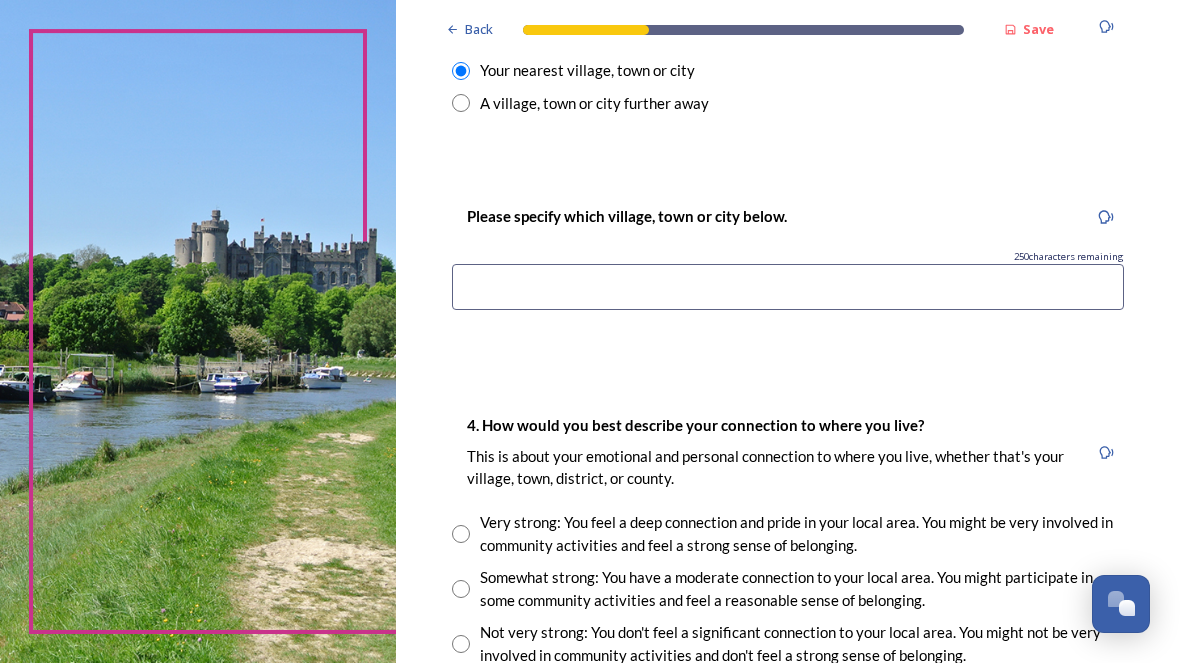 click at bounding box center [788, 287] 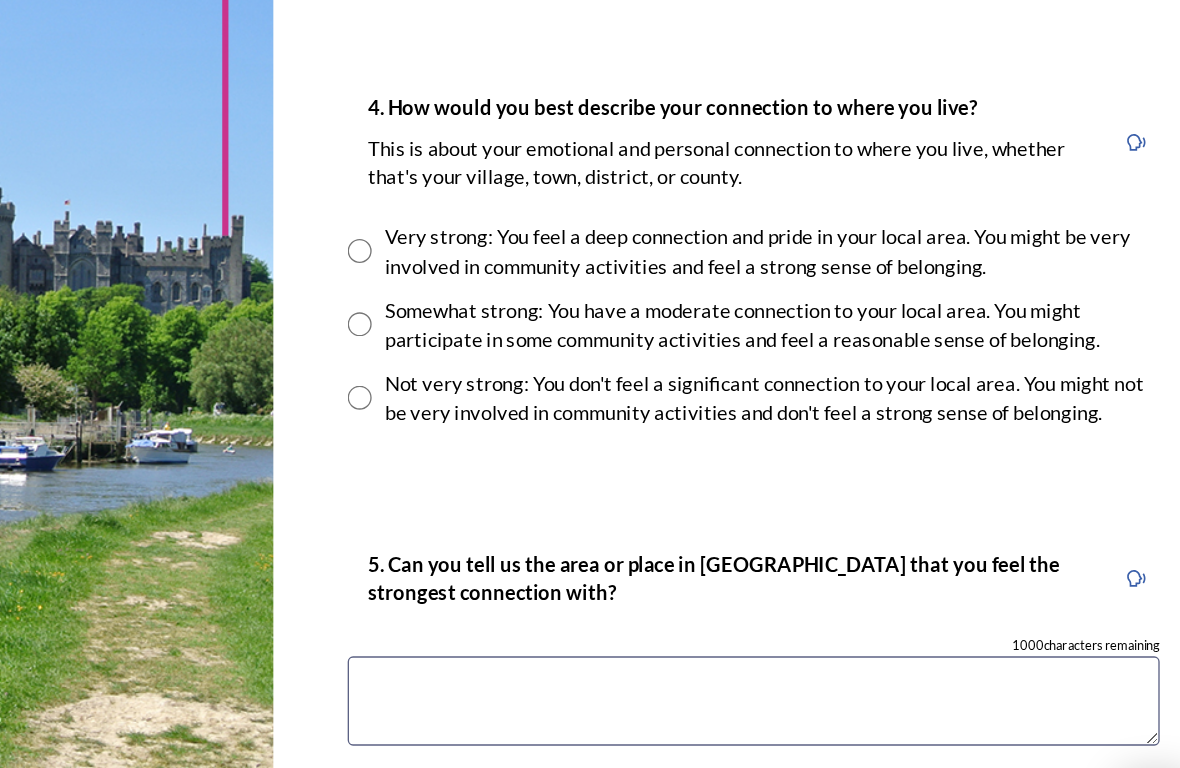 scroll, scrollTop: 1437, scrollLeft: 0, axis: vertical 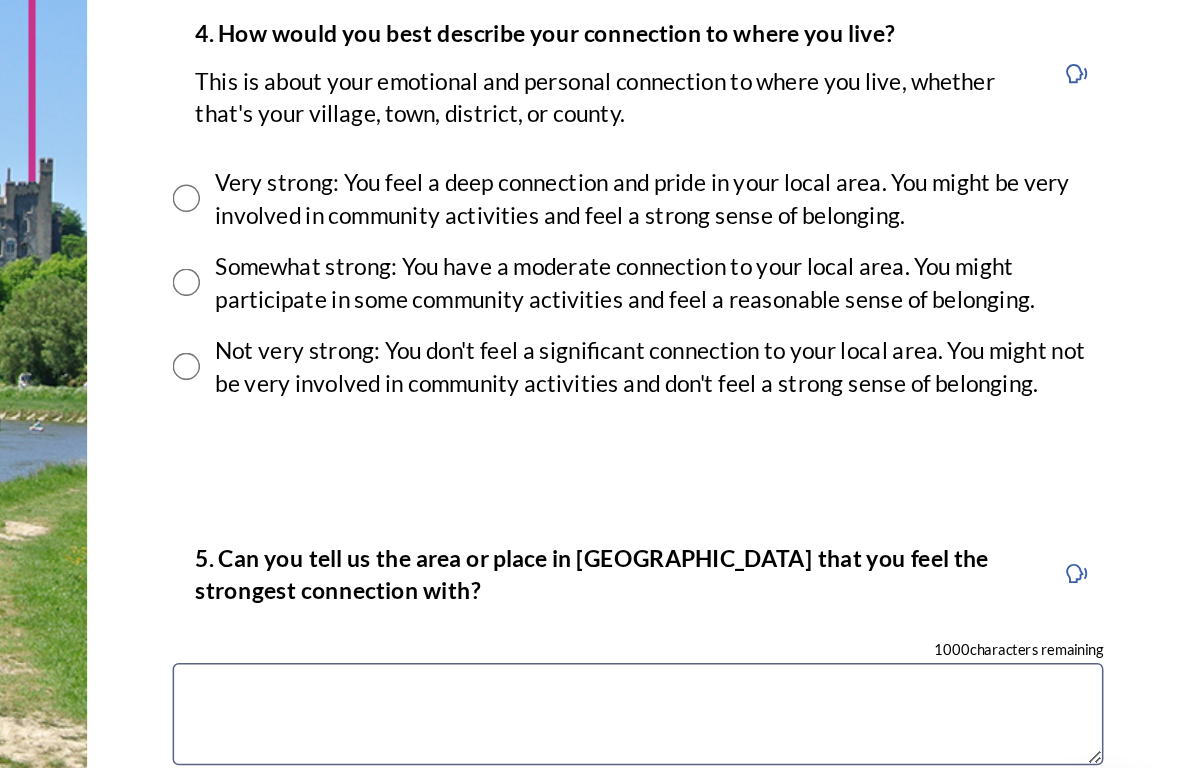 type on "Bognor Regis" 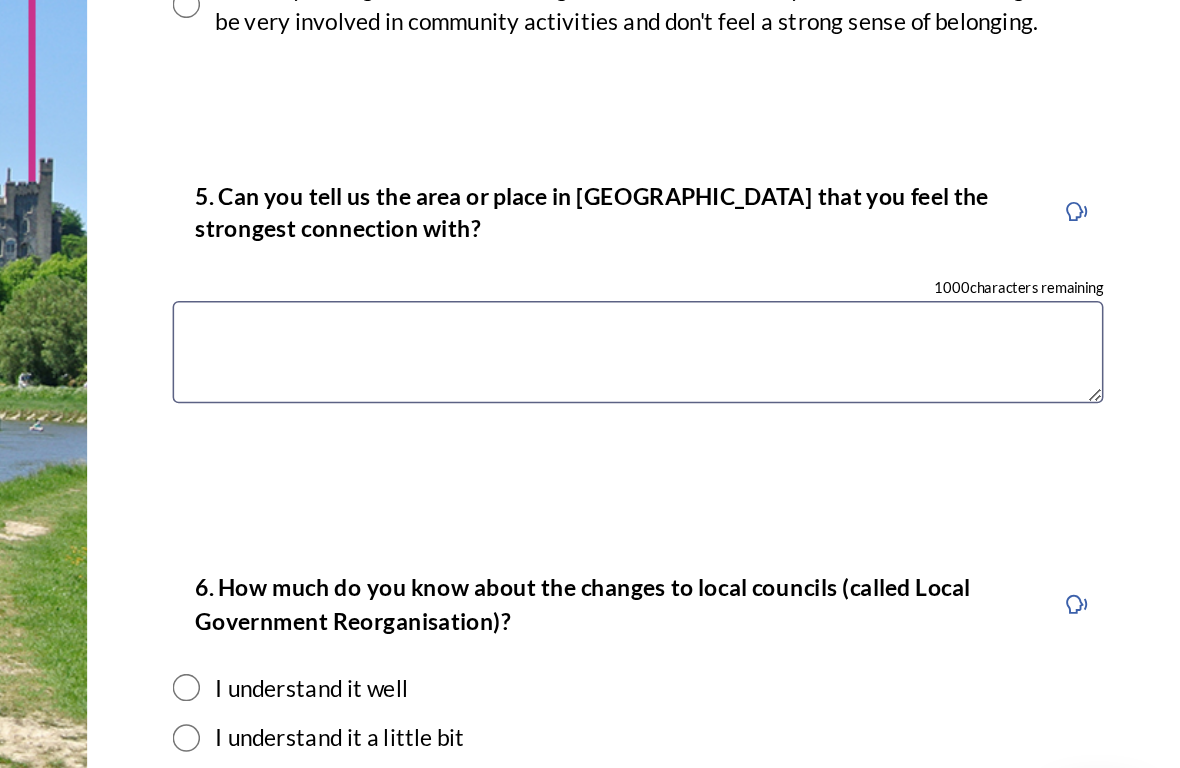scroll, scrollTop: 1674, scrollLeft: 0, axis: vertical 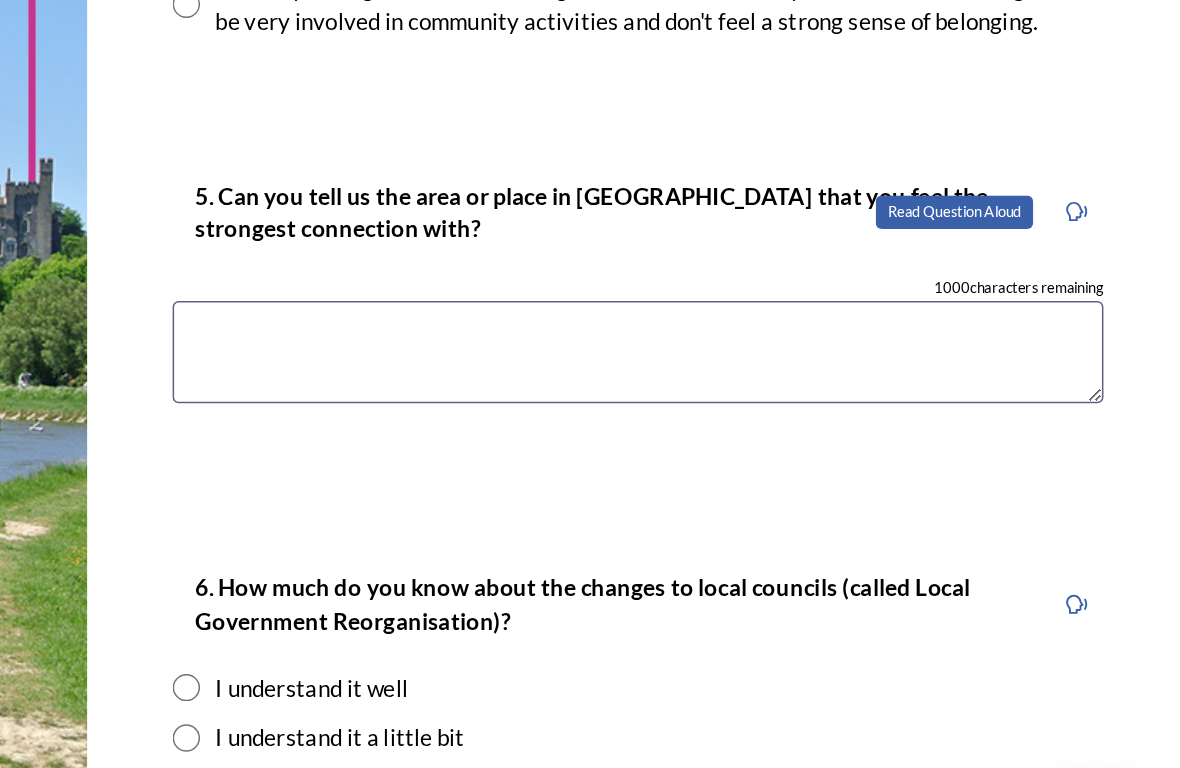 click on "Read Question Aloud" at bounding box center (1106, 300) 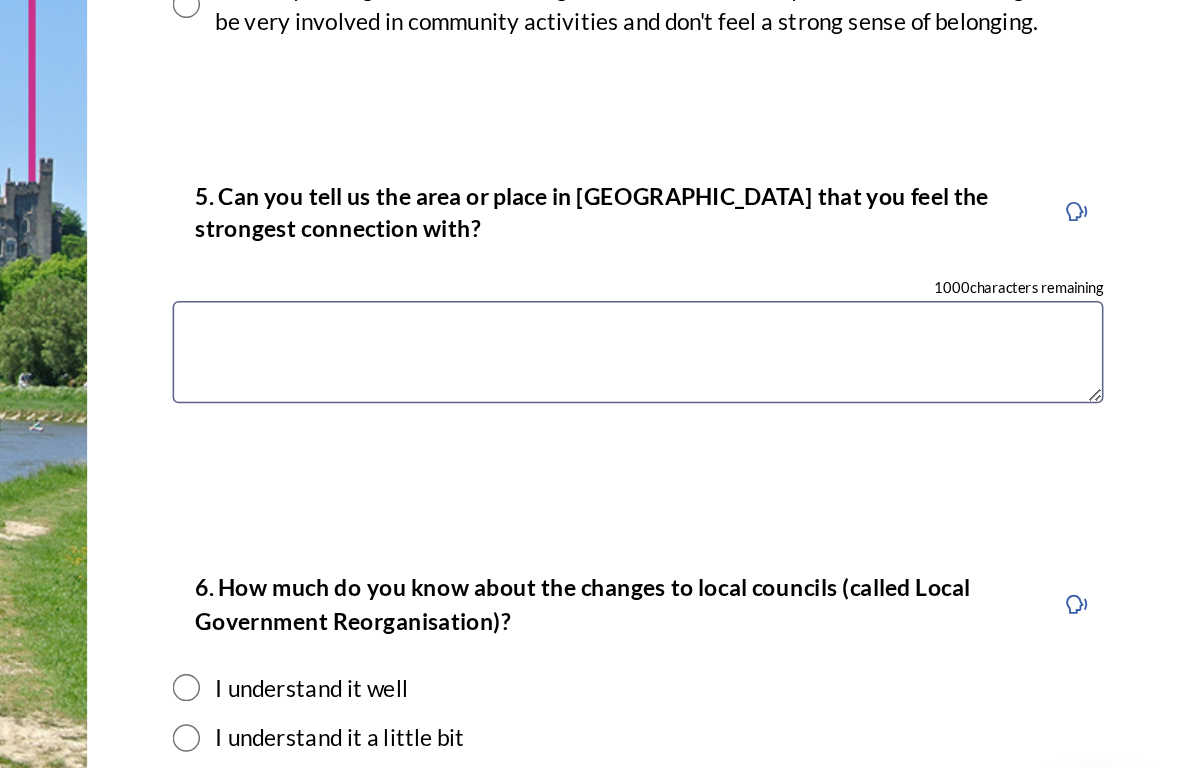 click on "5. Can you tell us the area or place in West Sussex that you feel the strongest connection with?" at bounding box center [801, 300] 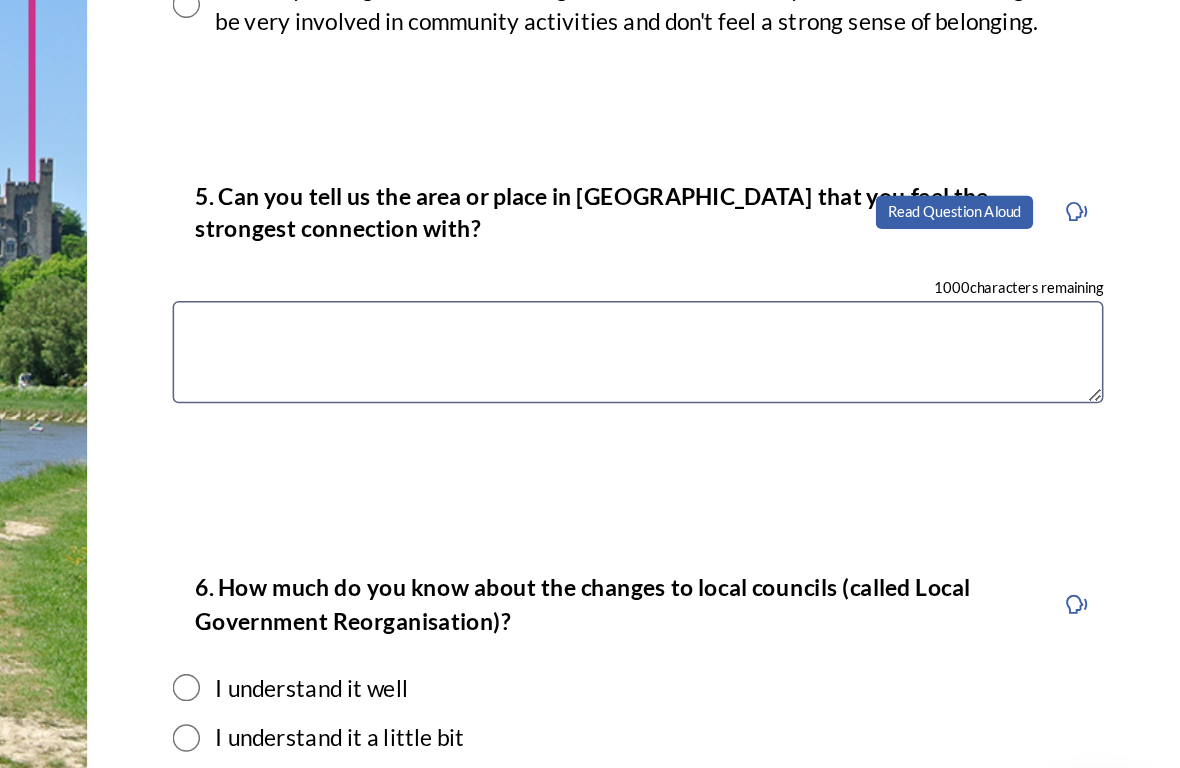 click on "Read Question Aloud" at bounding box center [1106, 300] 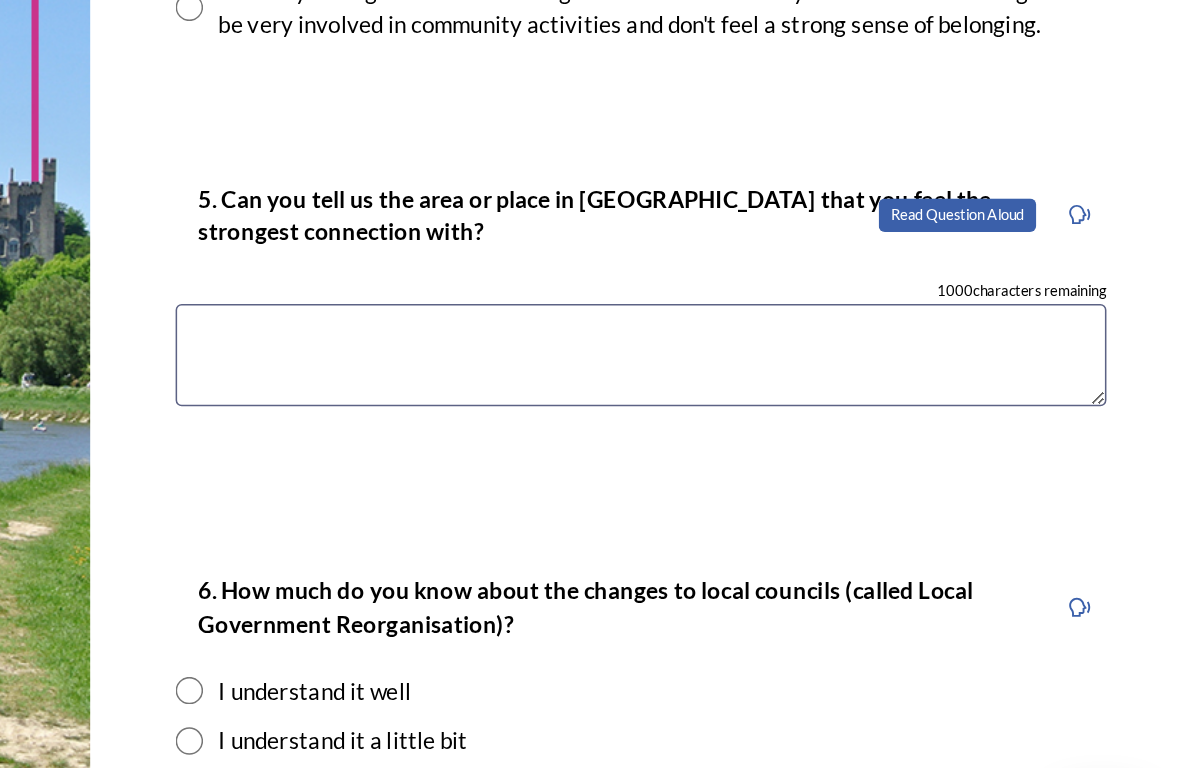 scroll, scrollTop: 1672, scrollLeft: 0, axis: vertical 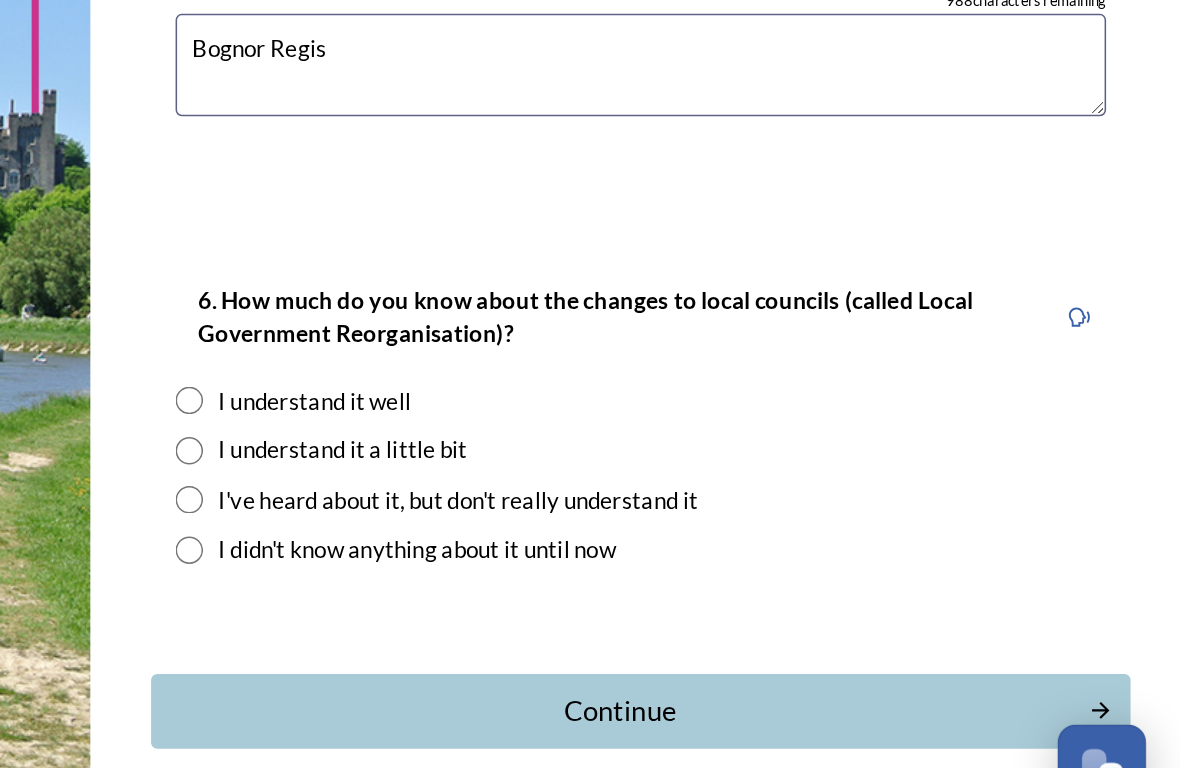 type on "Bognor Regis" 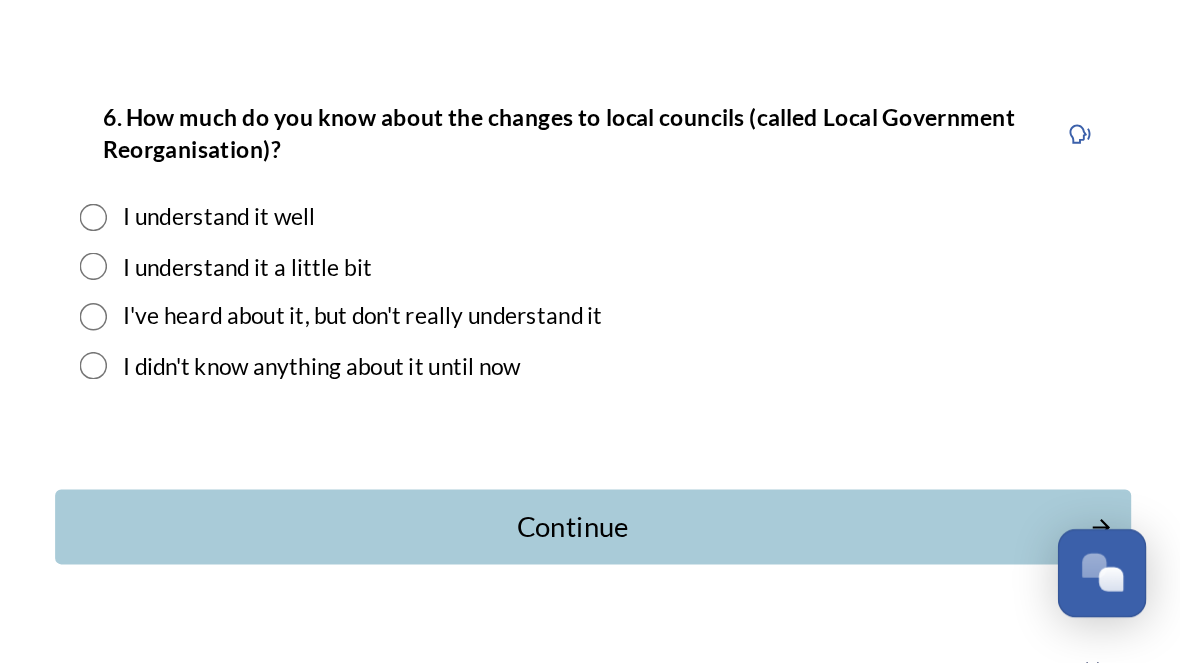 scroll, scrollTop: 1871, scrollLeft: 0, axis: vertical 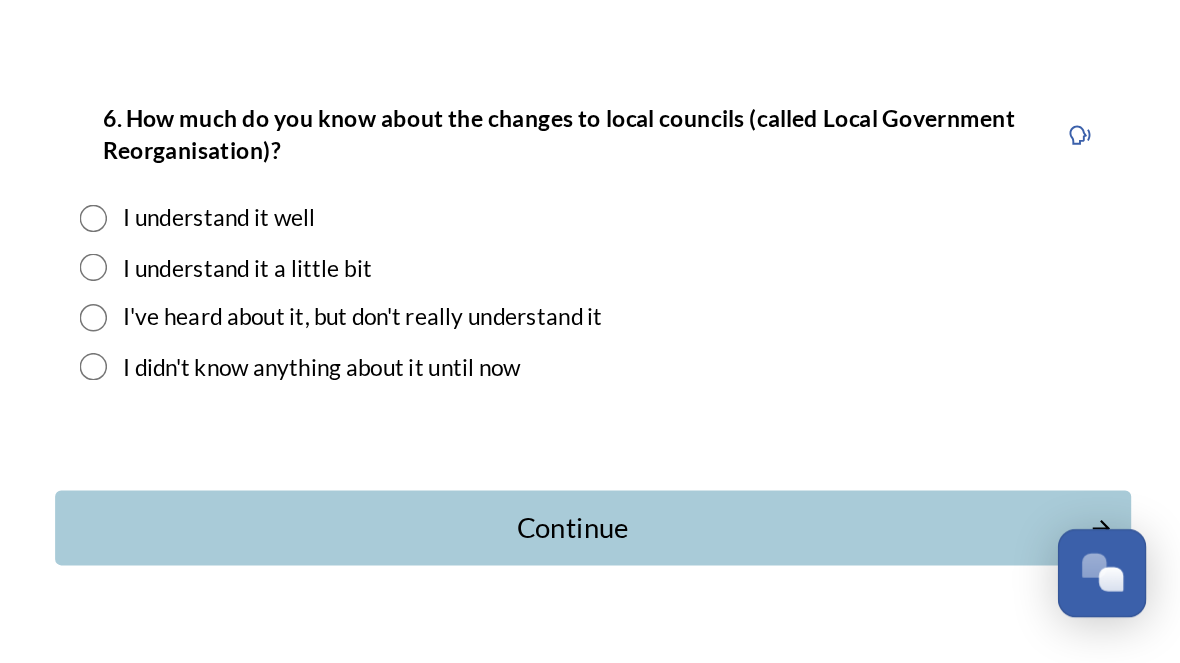 click at bounding box center [461, 404] 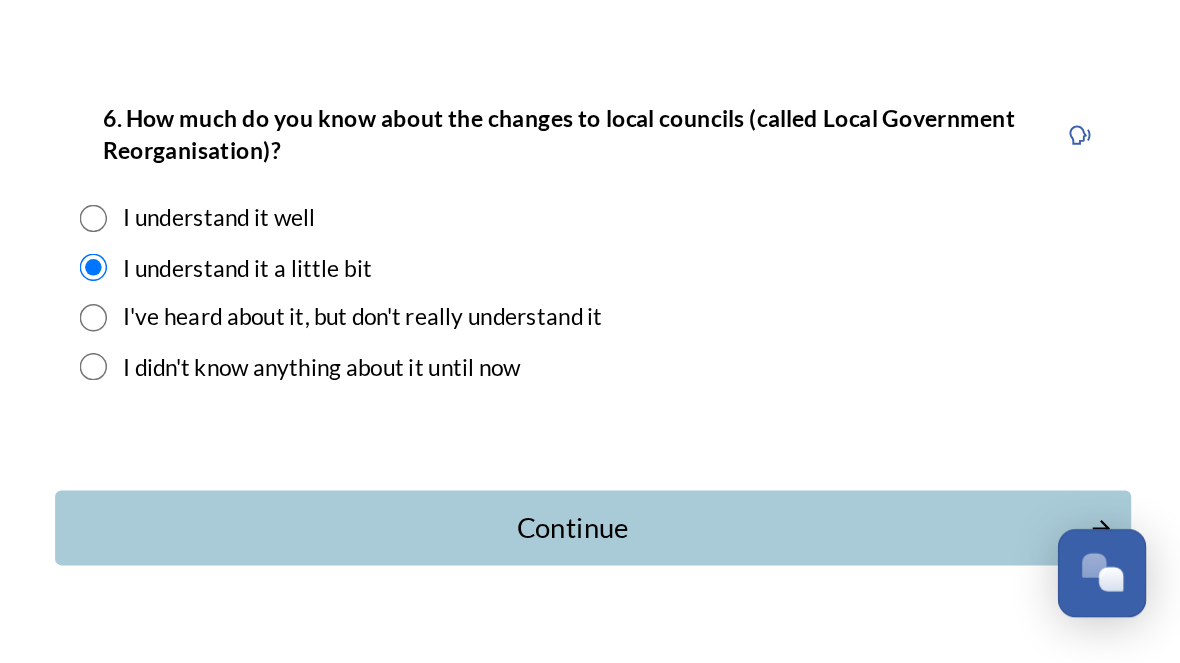 click on "Continue" at bounding box center [774, 574] 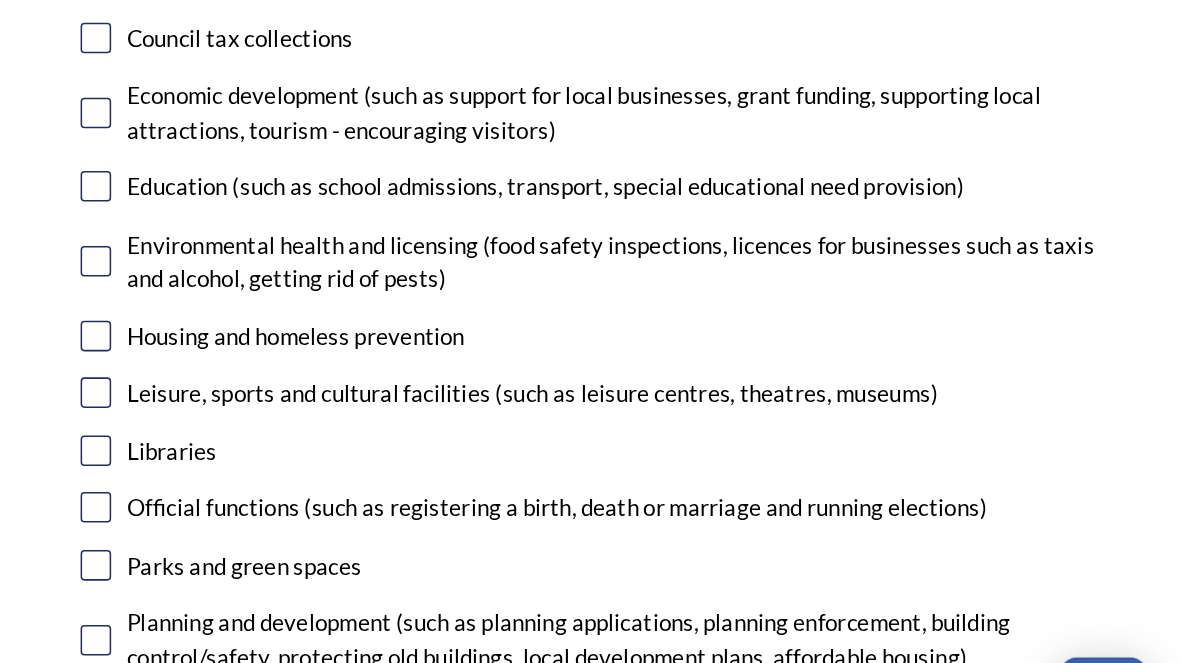 scroll, scrollTop: 305, scrollLeft: 0, axis: vertical 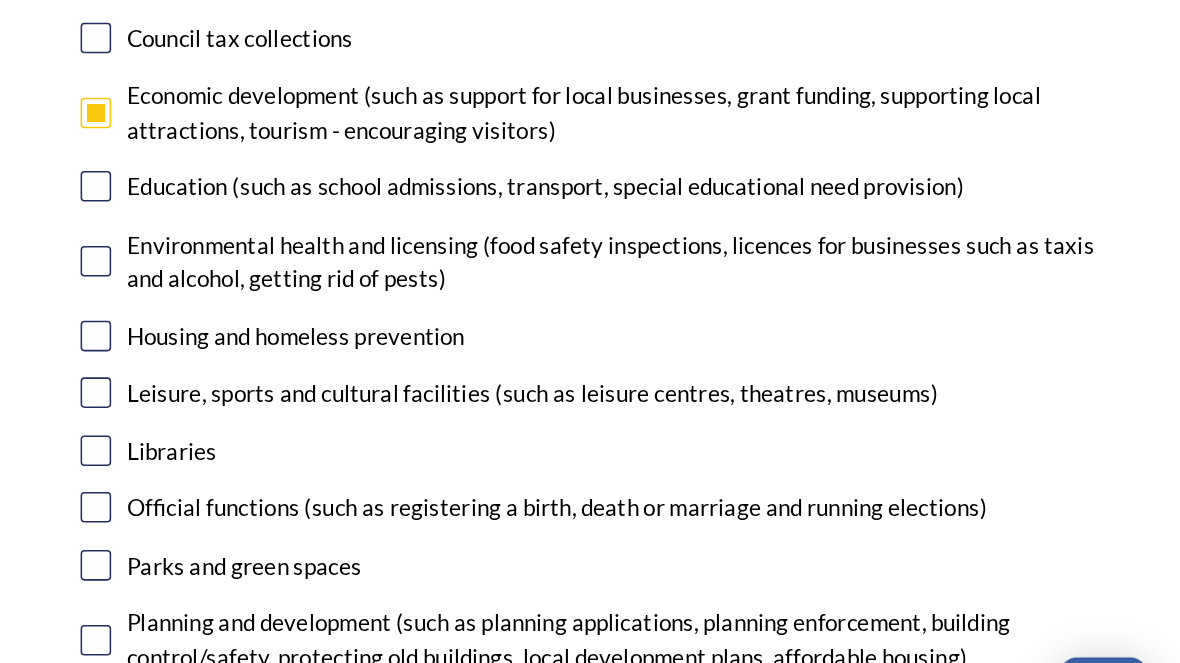 click at bounding box center (462, 365) 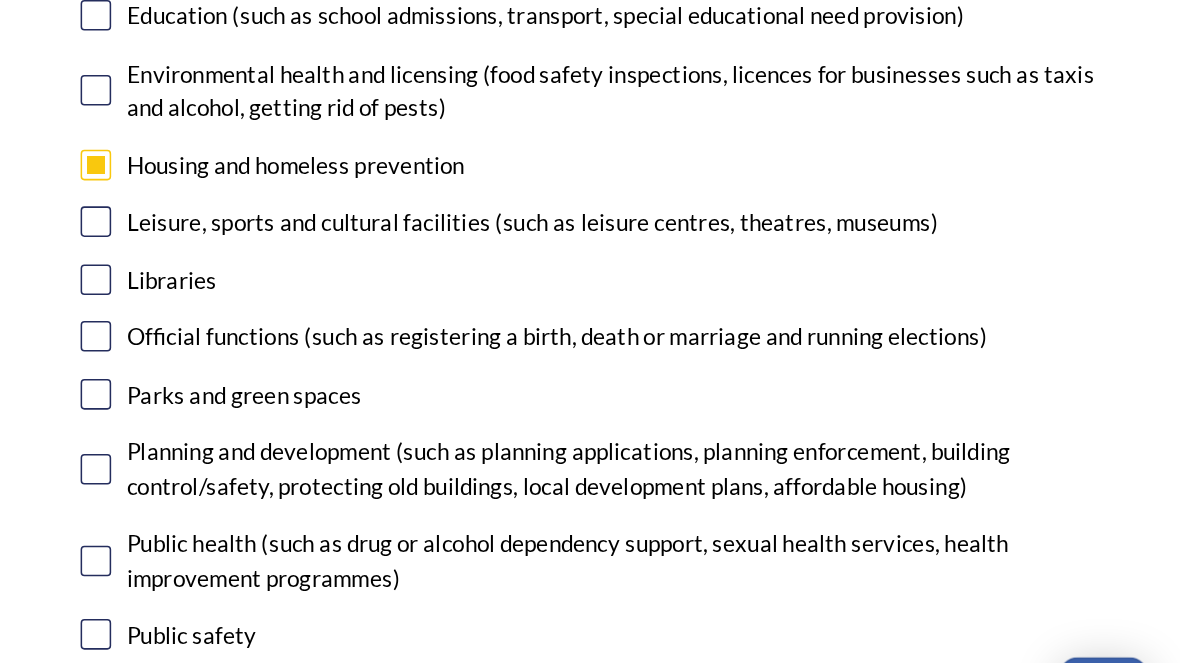 scroll, scrollTop: 417, scrollLeft: 0, axis: vertical 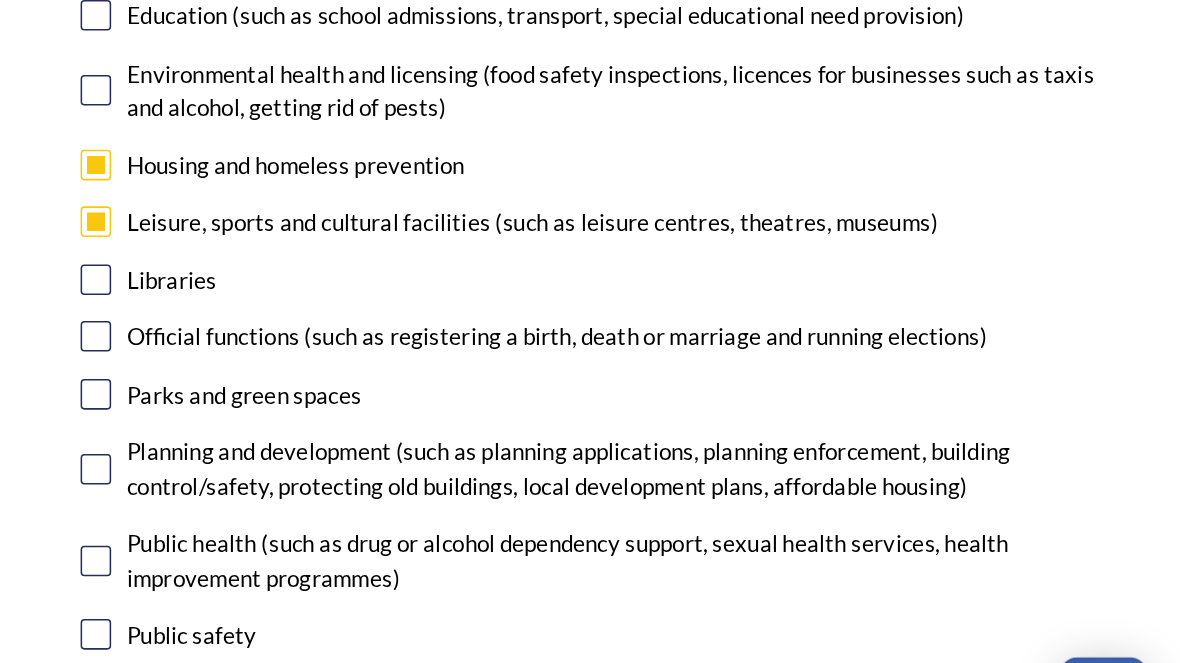 click at bounding box center (462, 328) 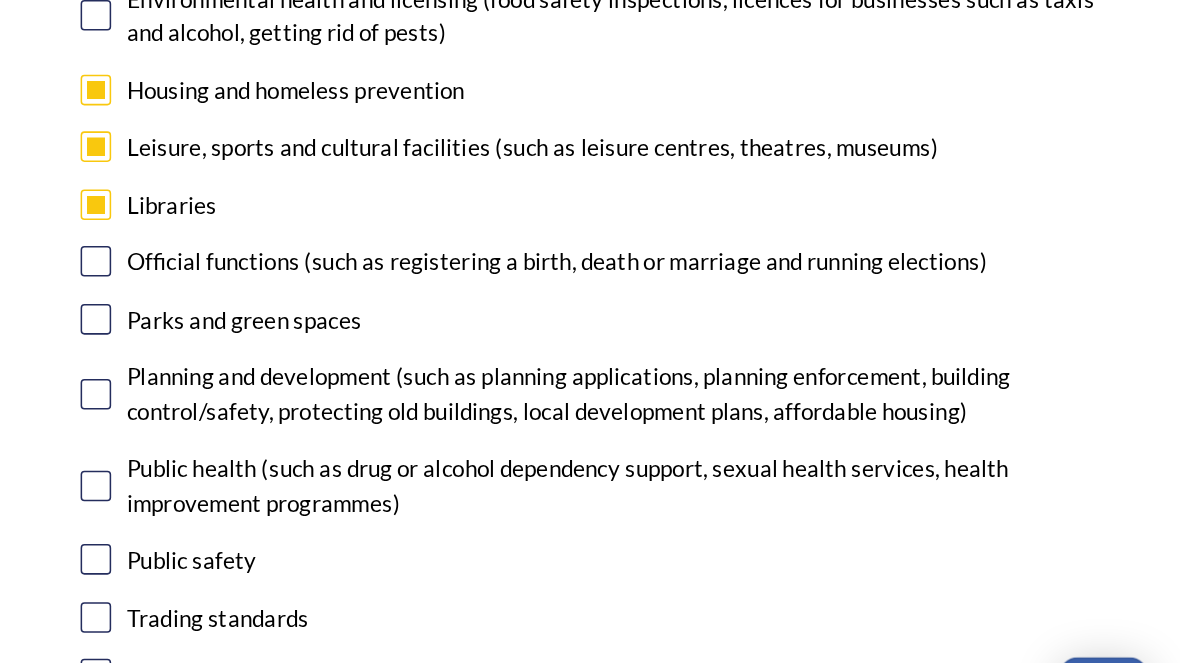 scroll, scrollTop: 466, scrollLeft: 0, axis: vertical 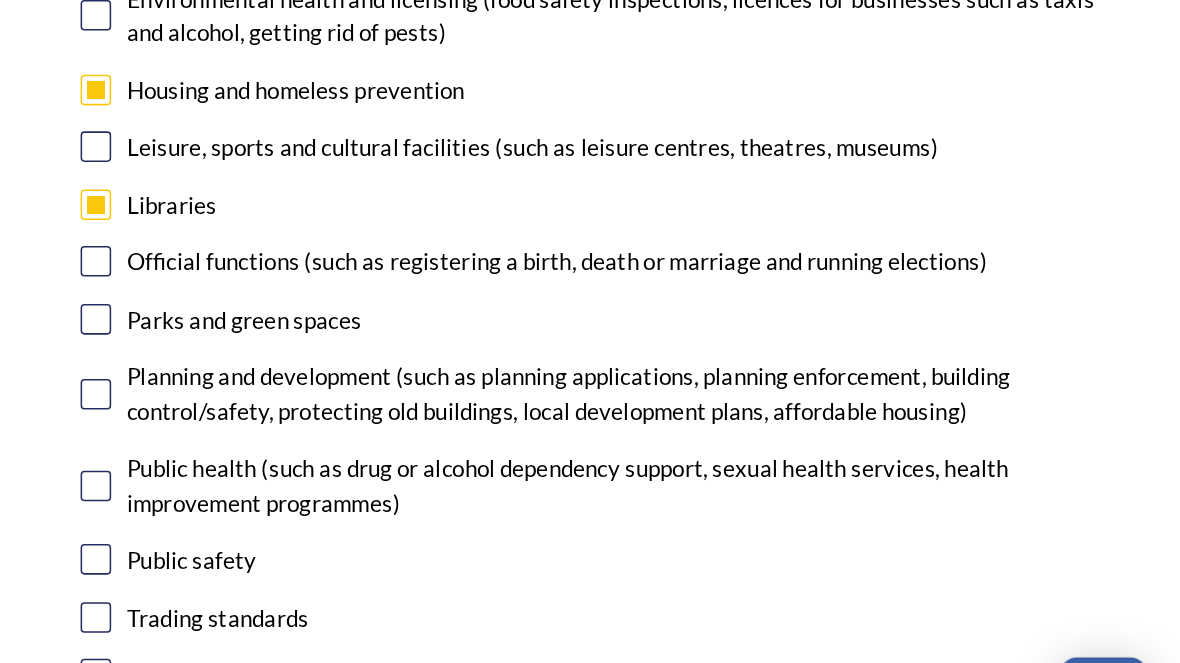 click at bounding box center [462, 354] 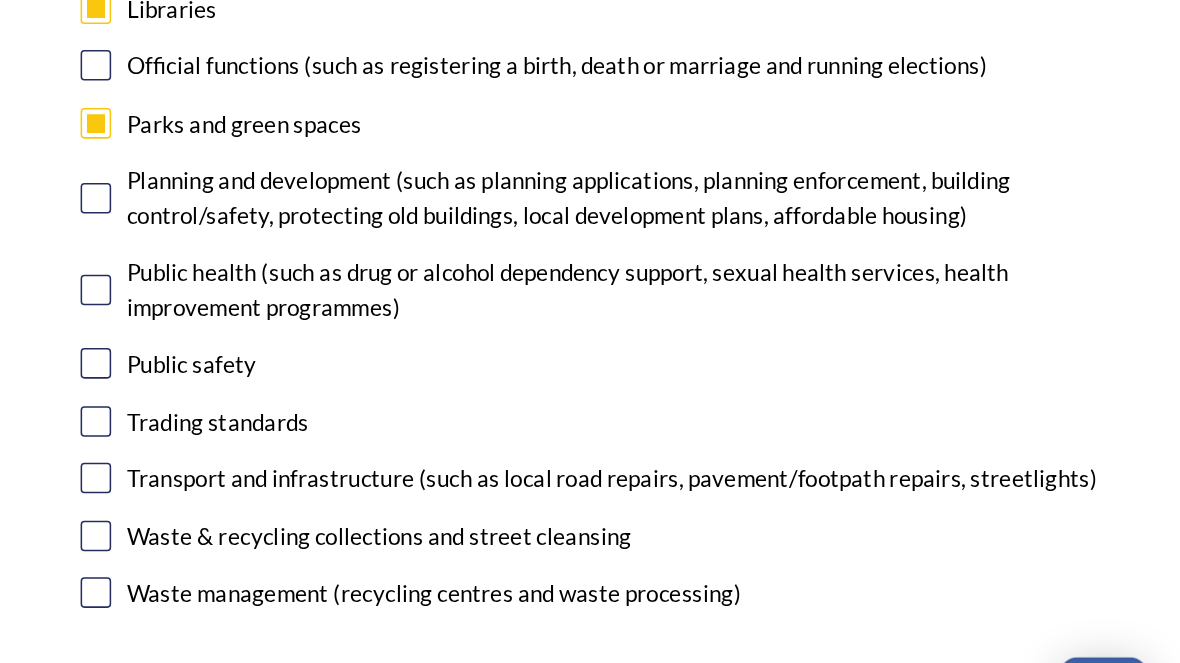 scroll, scrollTop: 595, scrollLeft: 0, axis: vertical 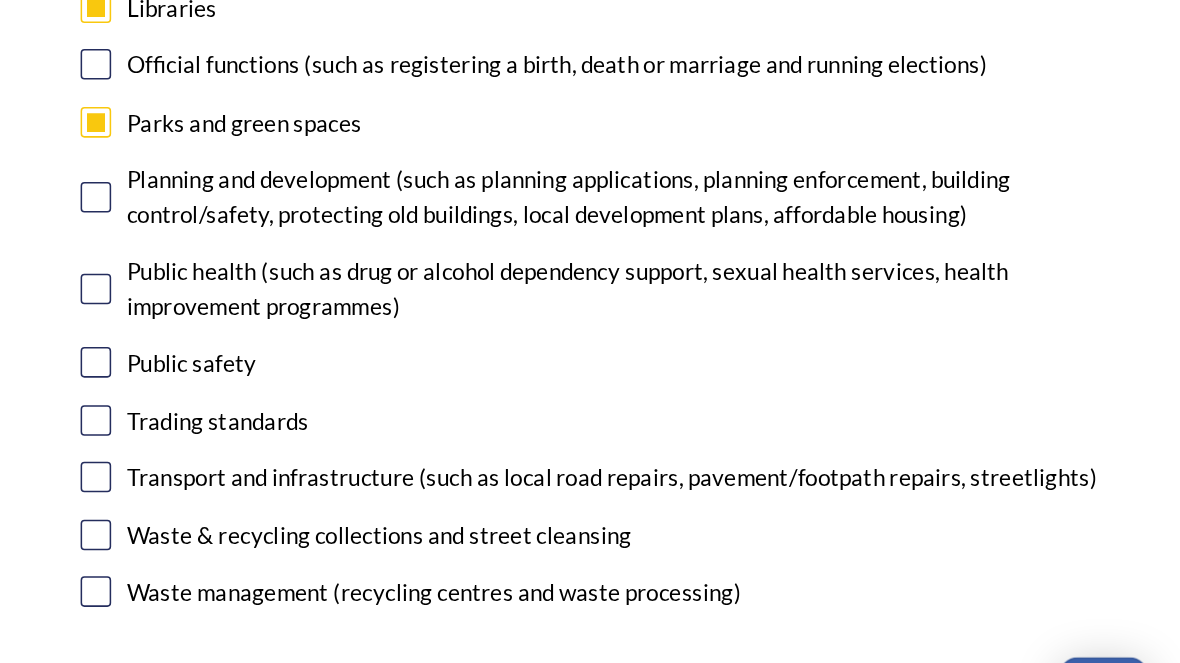 click at bounding box center [462, 382] 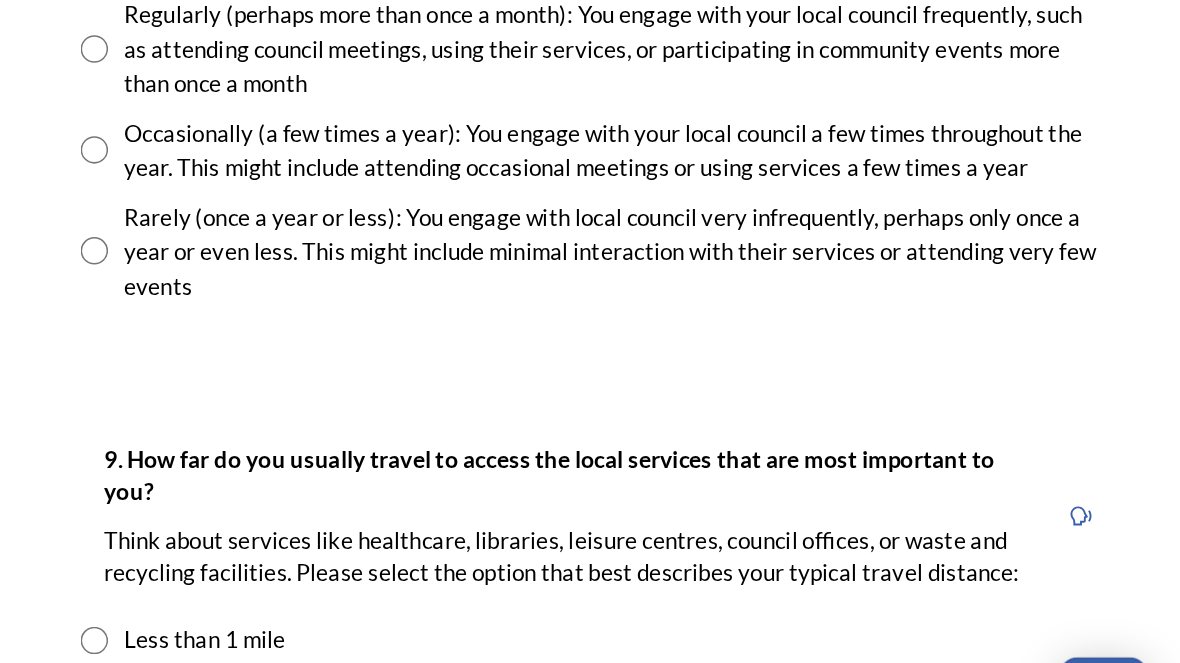 scroll, scrollTop: 1158, scrollLeft: 0, axis: vertical 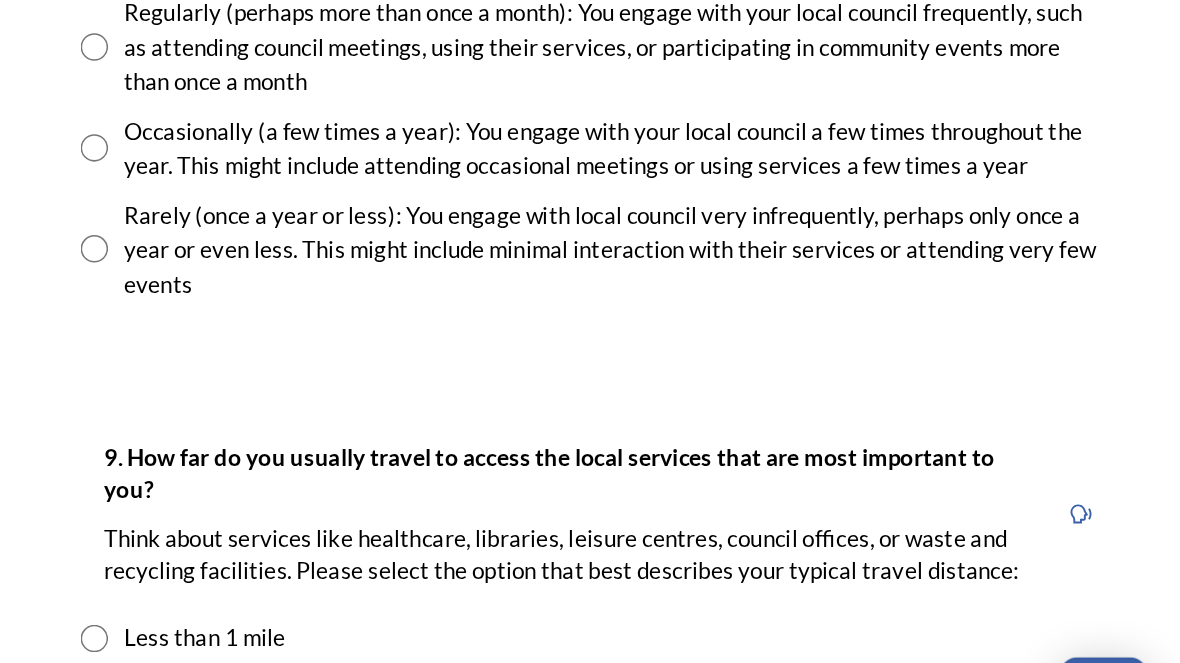 click at bounding box center (461, 308) 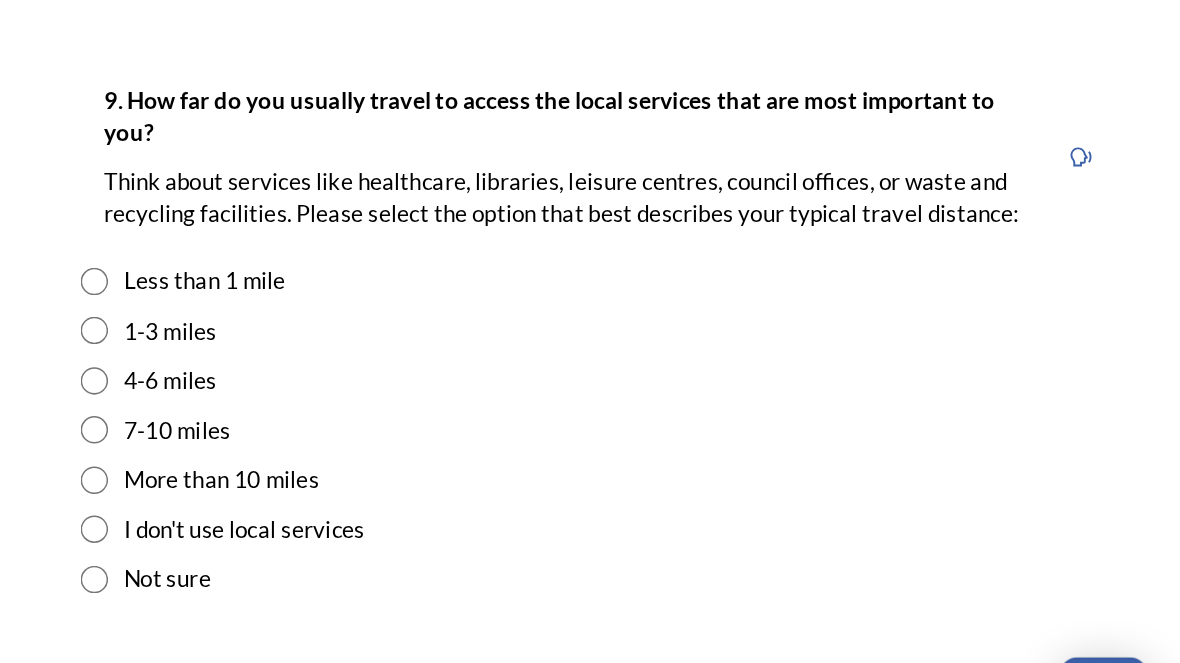 scroll, scrollTop: 1393, scrollLeft: 0, axis: vertical 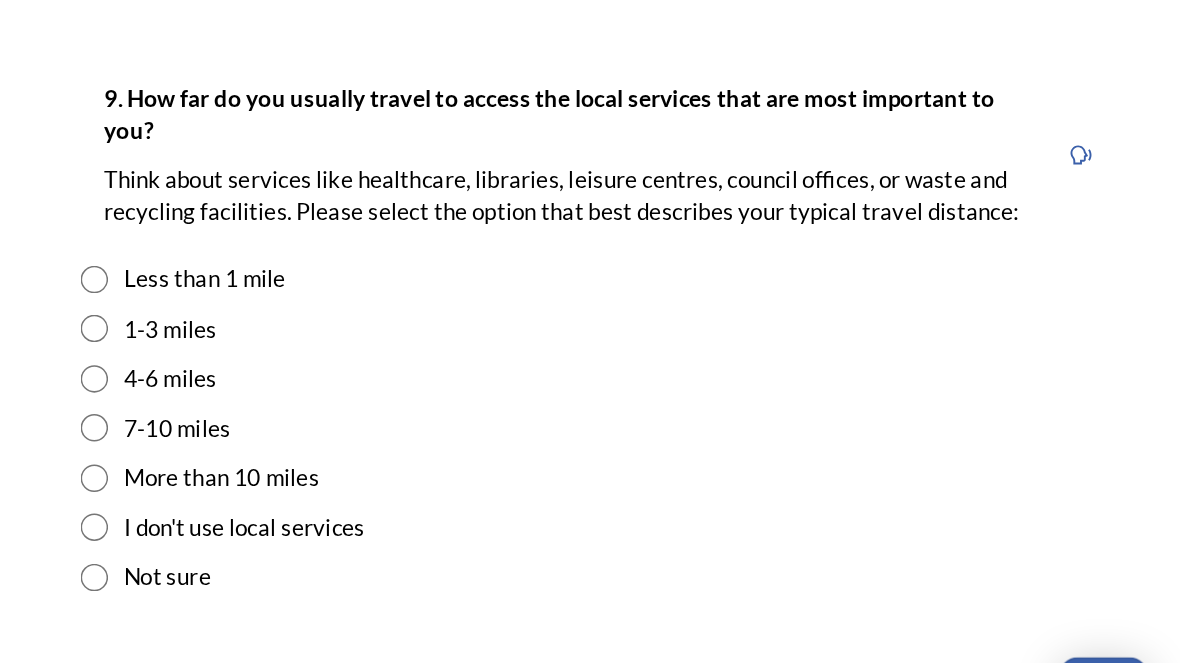 click at bounding box center (461, 360) 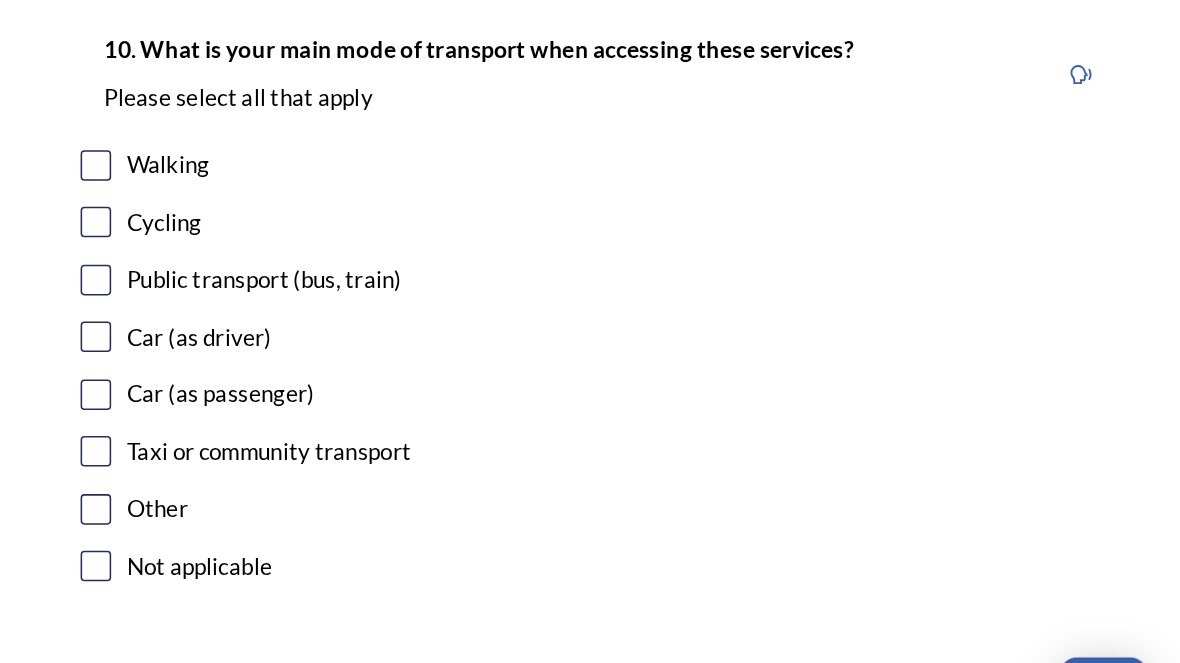 scroll, scrollTop: 1850, scrollLeft: 0, axis: vertical 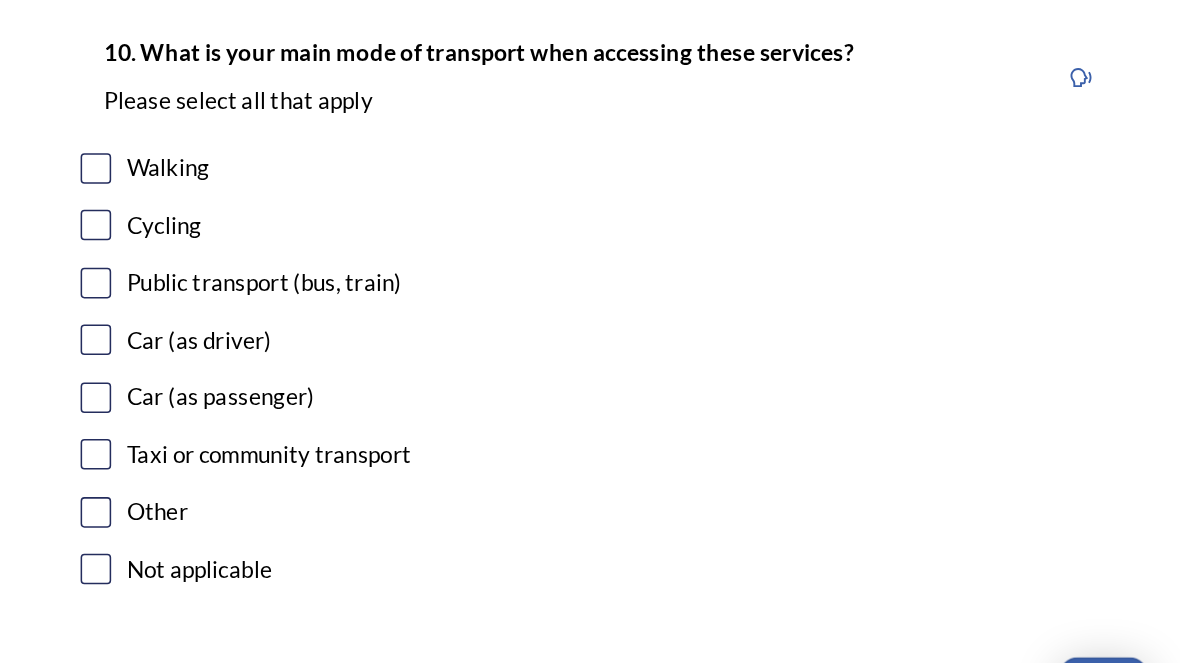 click at bounding box center (462, 367) 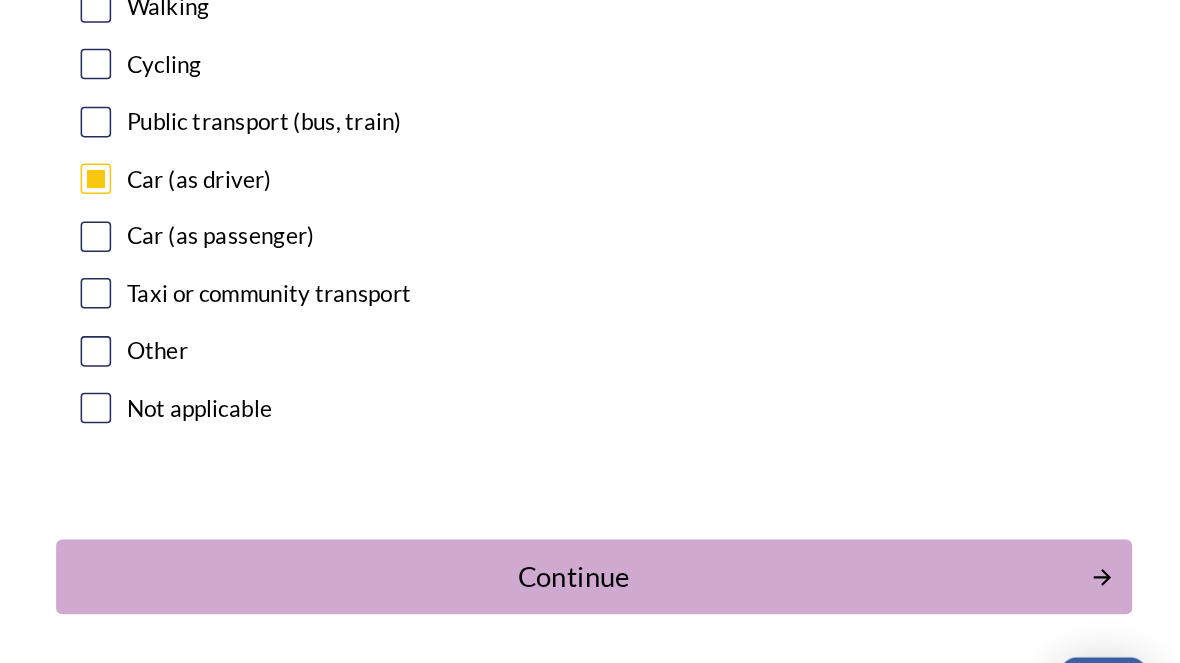 scroll, scrollTop: 2014, scrollLeft: 0, axis: vertical 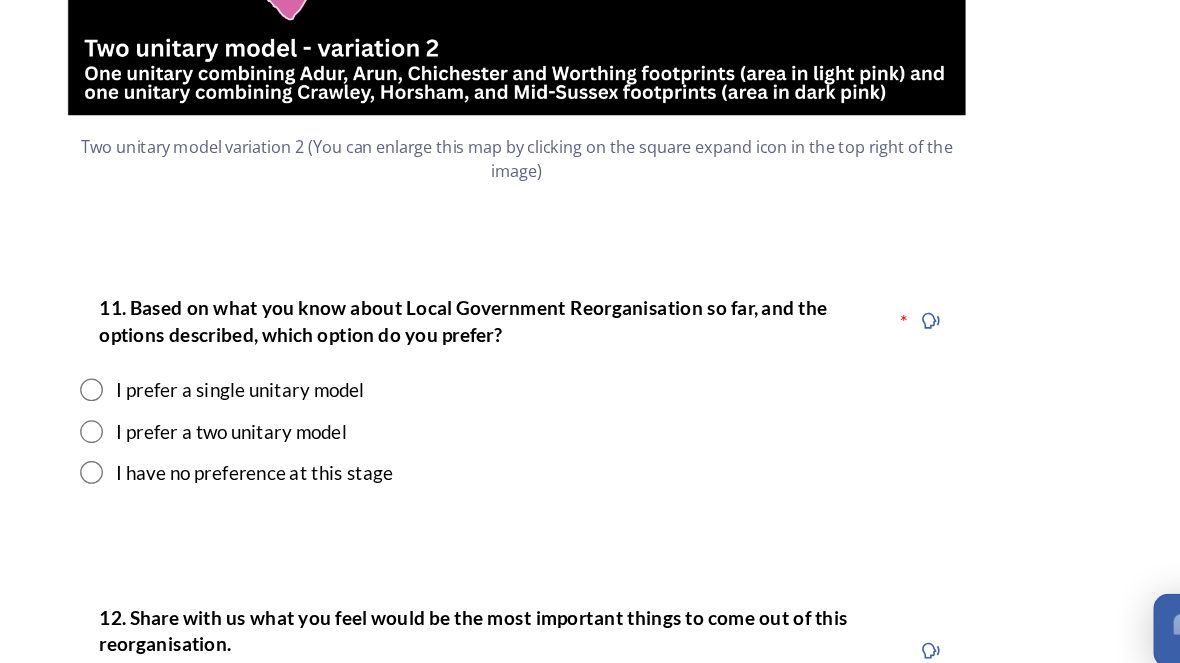 click at bounding box center [255, 447] 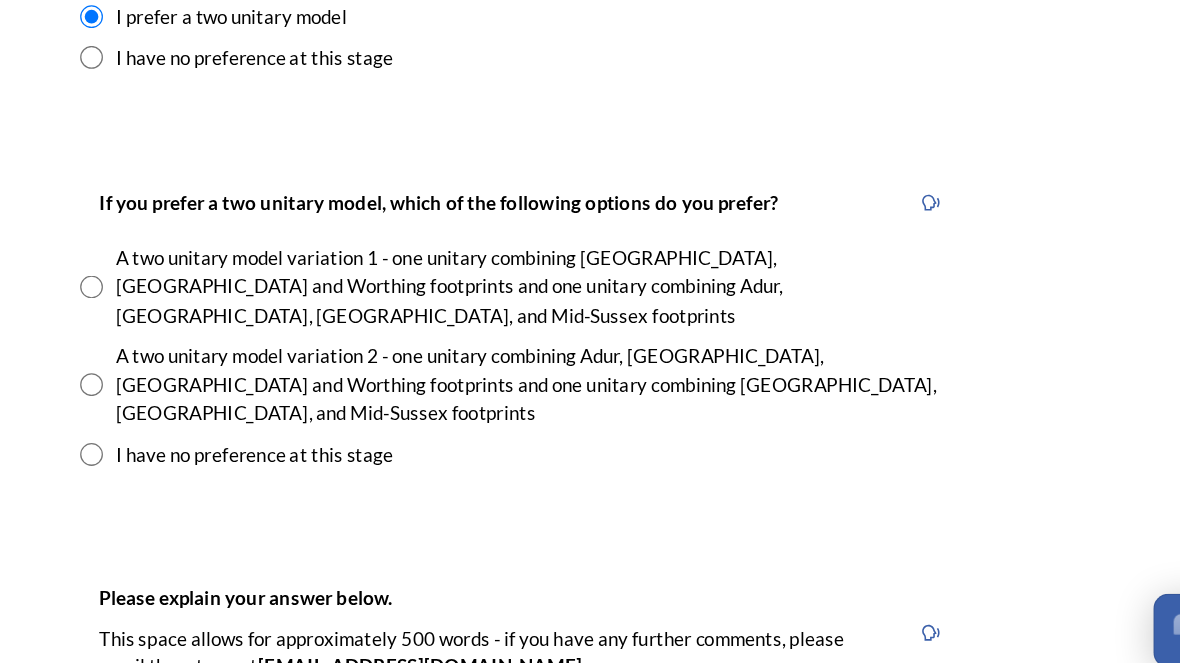 scroll, scrollTop: 2790, scrollLeft: 0, axis: vertical 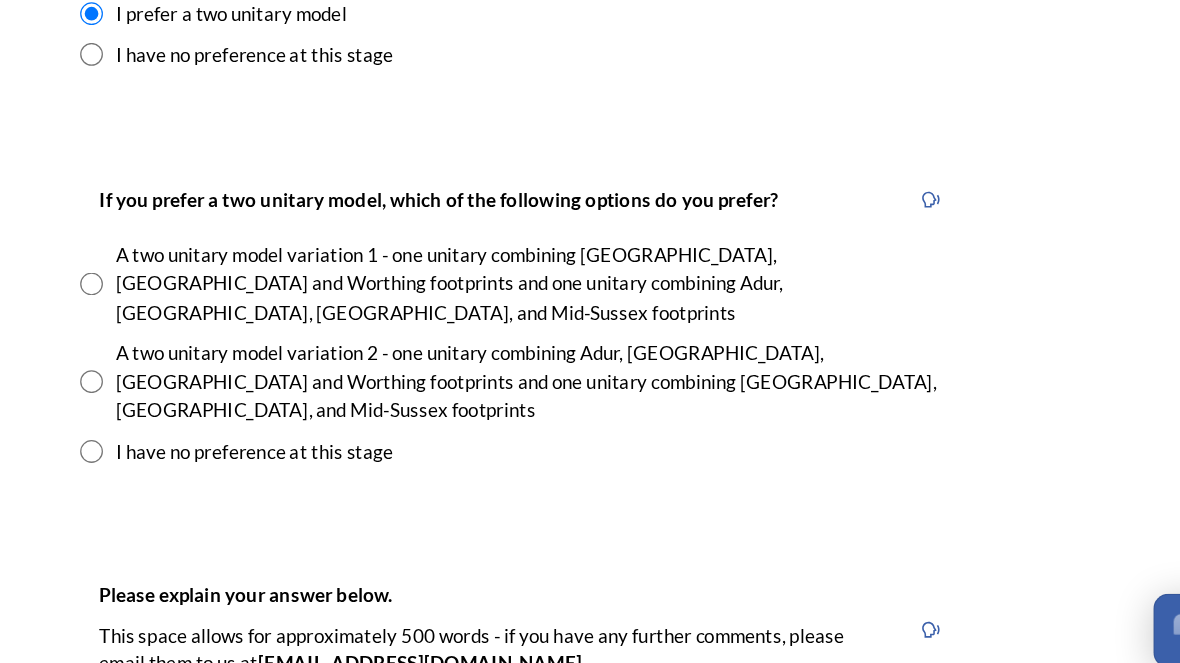 click at bounding box center (255, 408) 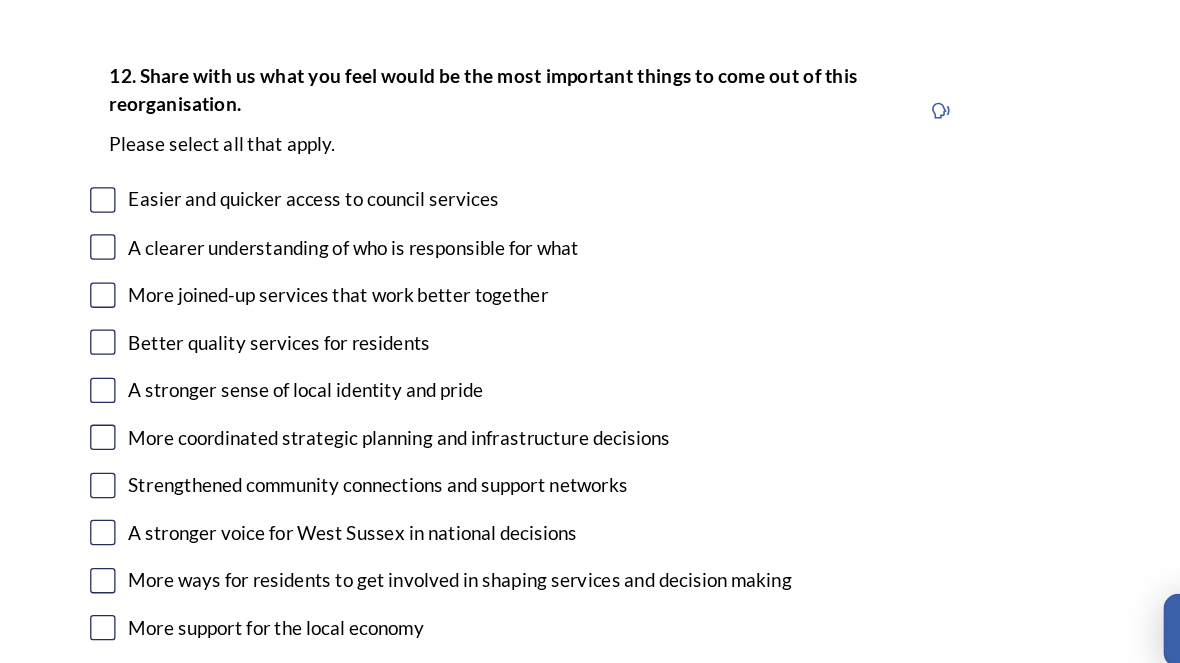scroll, scrollTop: 3631, scrollLeft: 0, axis: vertical 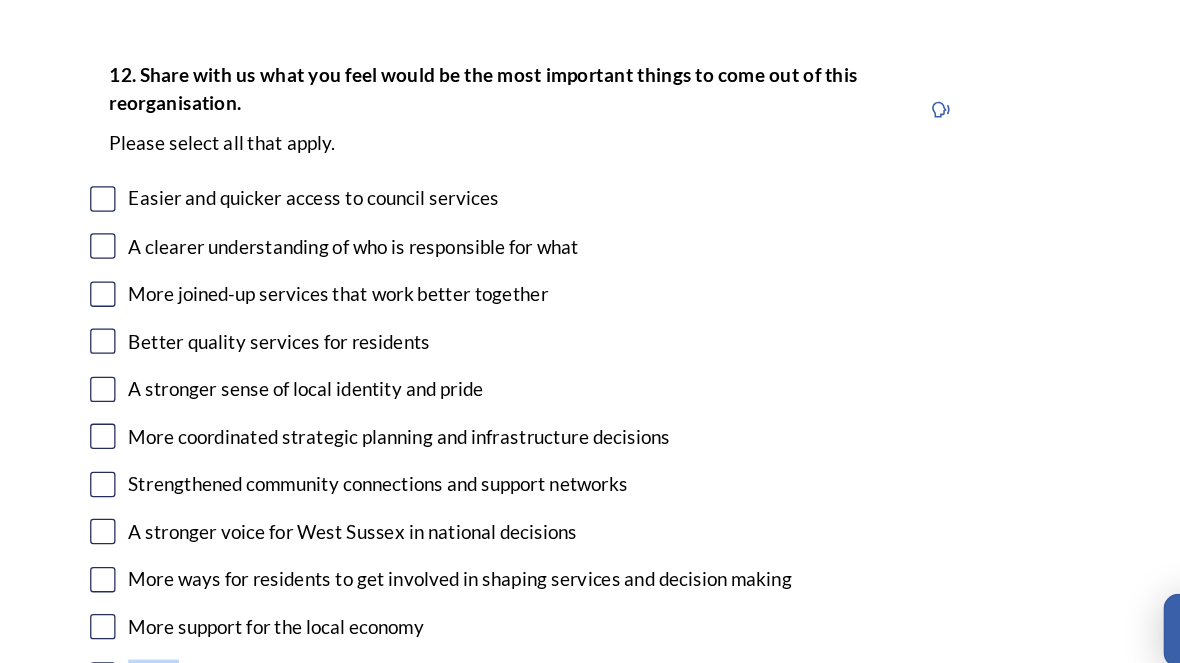 click on "Back Save Prioritising future services As explained on our  Shaping West Sussex hub , Local Government Reorganisation for West Sussex means that the county, district and borough councils will be replaced with one, or more than one, single-tier council (referred to as a unitary council) to deliver all your services.  Options currently being explored within West Sussex are detailed on our  hub , but map visuals can be found below. A single county unitary , bringing the County Council and all seven District and Borough Councils services together to form a new unitary council for West Sussex. Single unitary model (You can enlarge this map by clicking on the square expand icon in the top right of the image) Two unitary option, variation 1  -   one unitary combining Arun, Chichester and Worthing footprints and one unitary combining Adur, Crawley, Horsham, and Mid-Sussex footprints. Two unitary model variation 1 (You can enlarge this map by clicking on the square expand icon in the top right of the image) * Other 5" at bounding box center (590, -137) 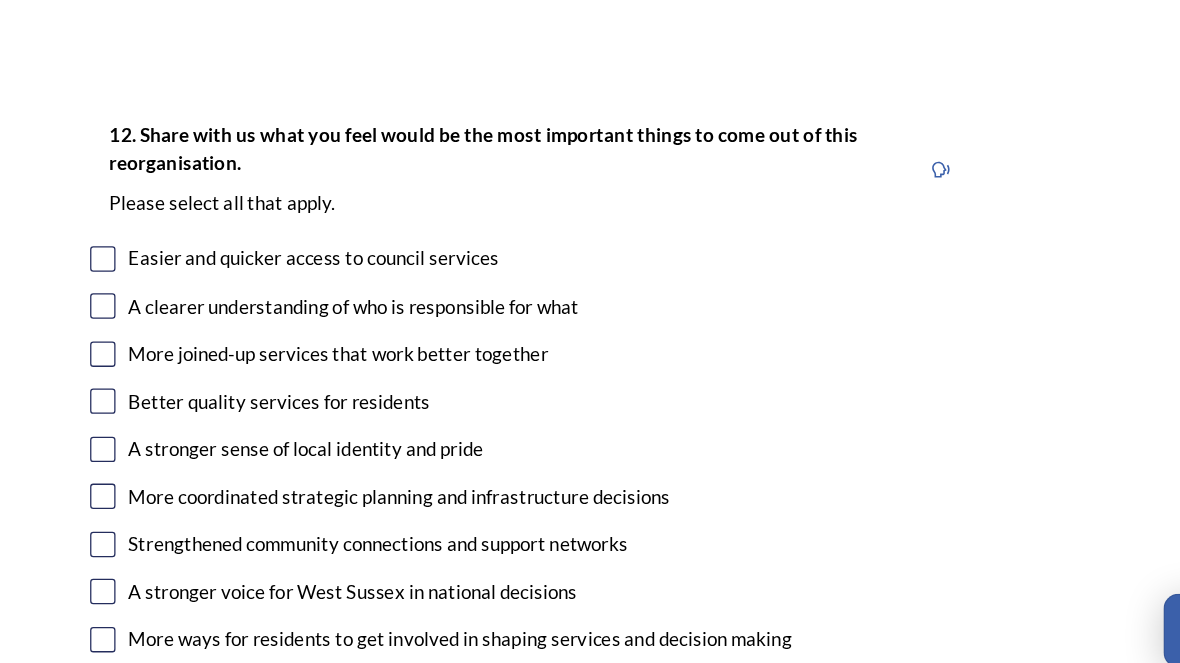scroll, scrollTop: 3584, scrollLeft: 0, axis: vertical 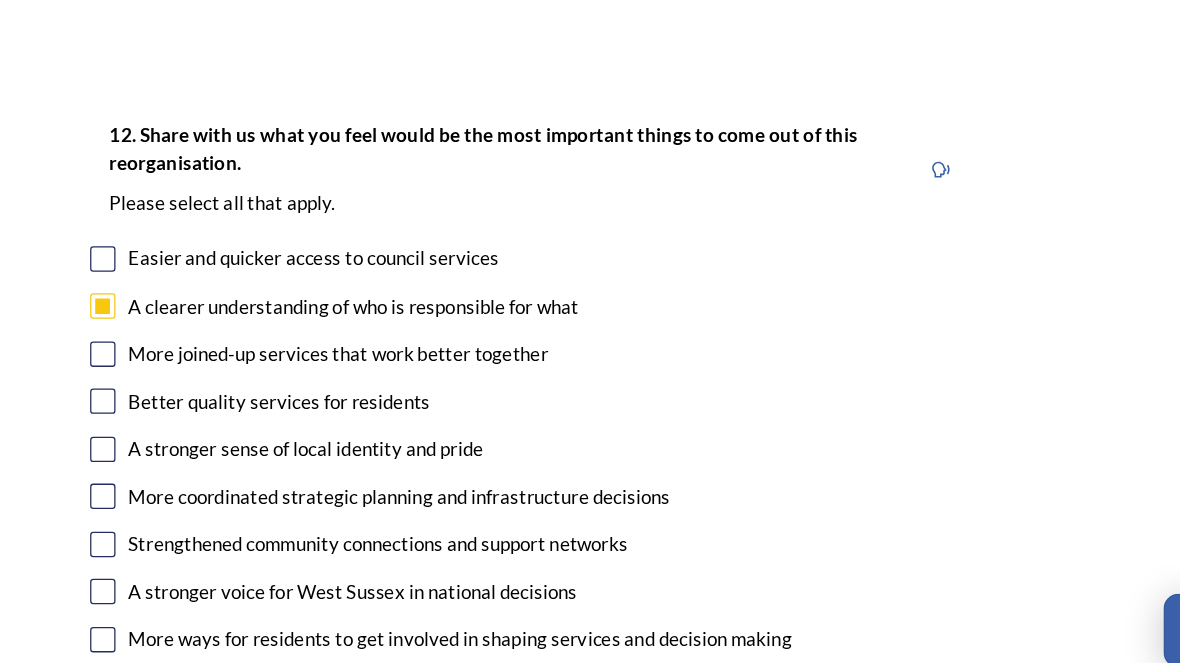 click at bounding box center [256, 648] 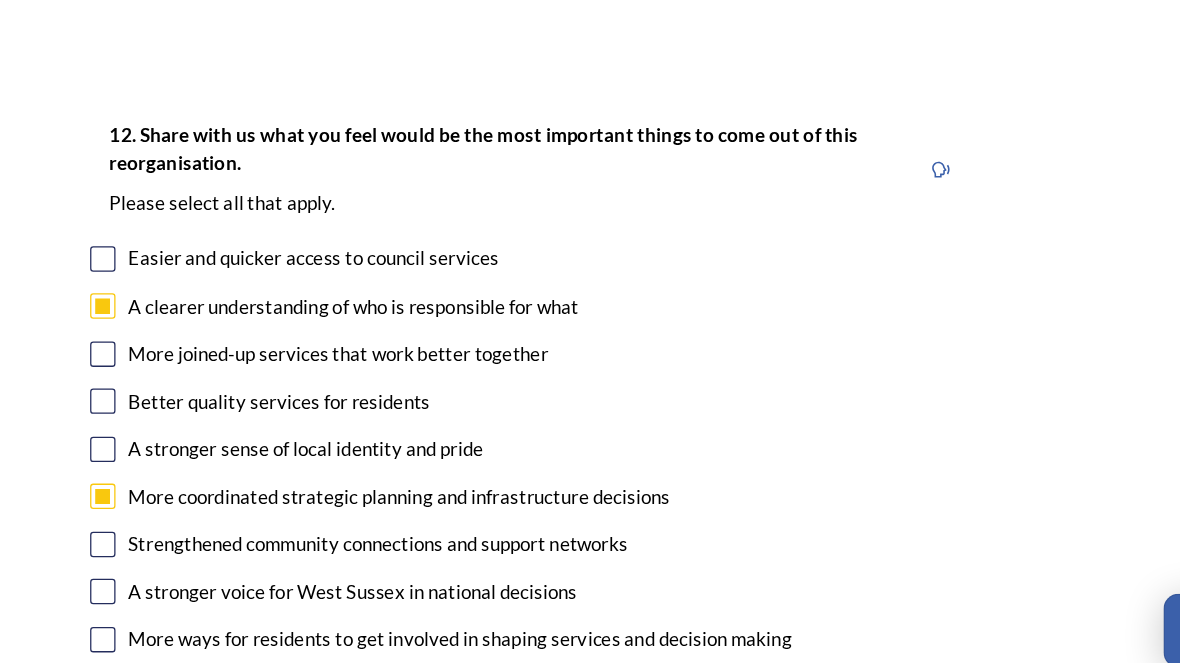 click at bounding box center [256, 573] 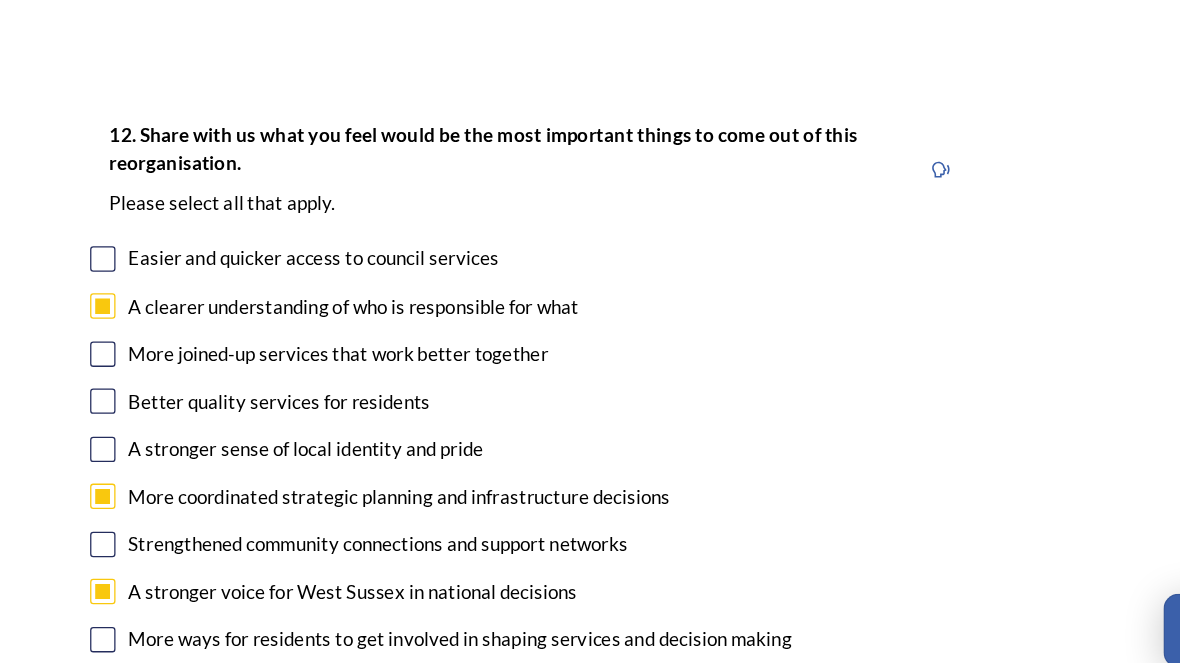 click at bounding box center [256, 611] 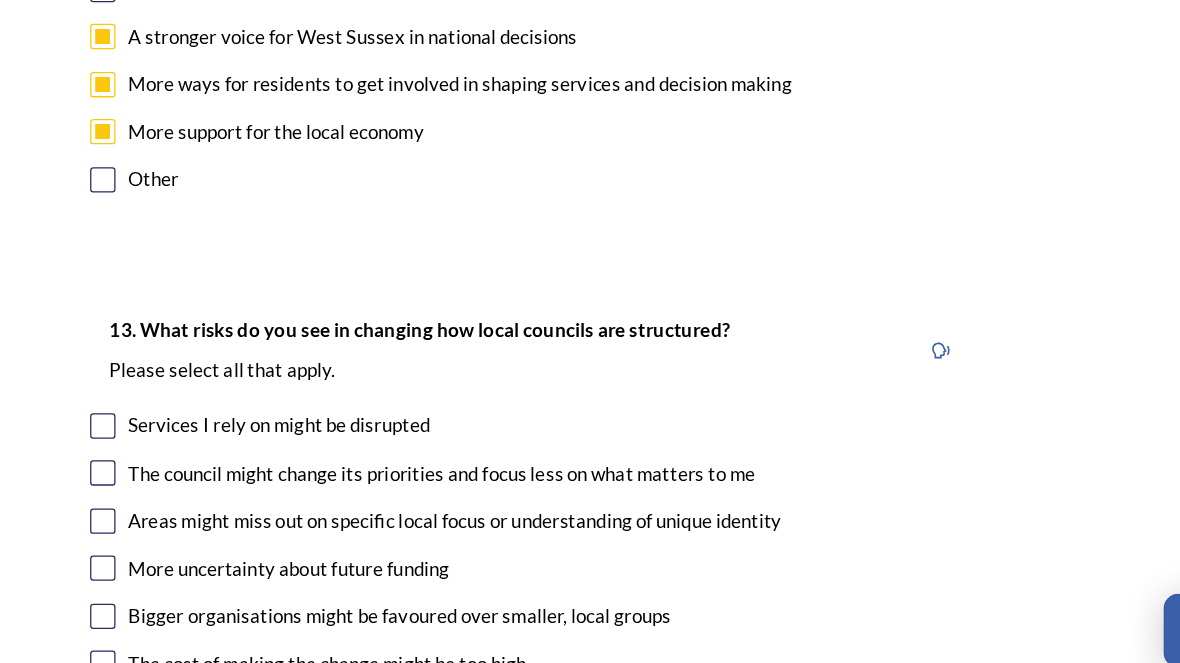 scroll, scrollTop: 4021, scrollLeft: 0, axis: vertical 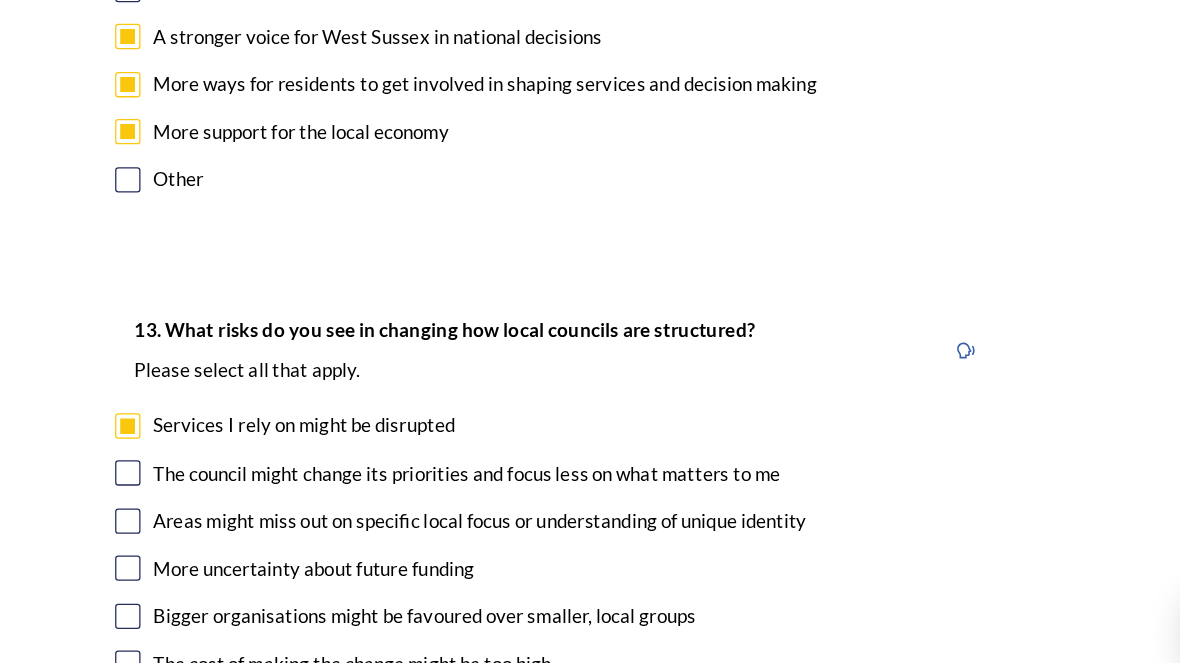 click at bounding box center [256, 443] 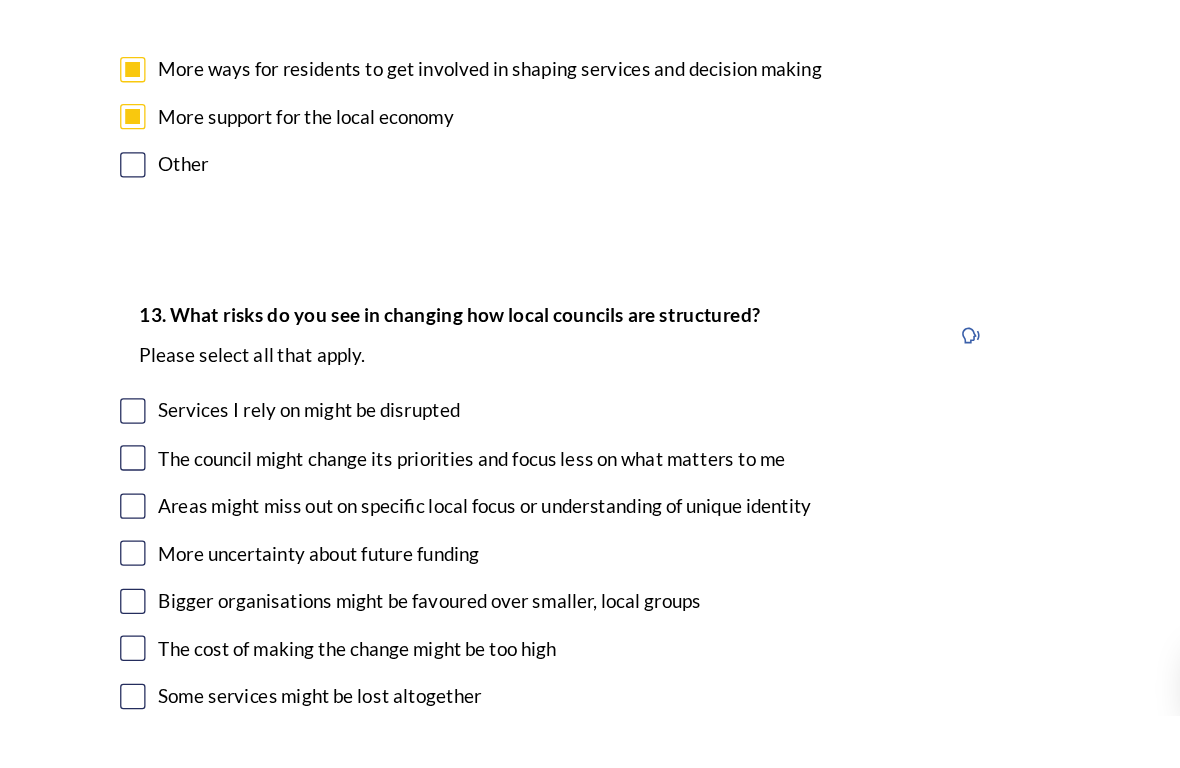 scroll, scrollTop: 4075, scrollLeft: 0, axis: vertical 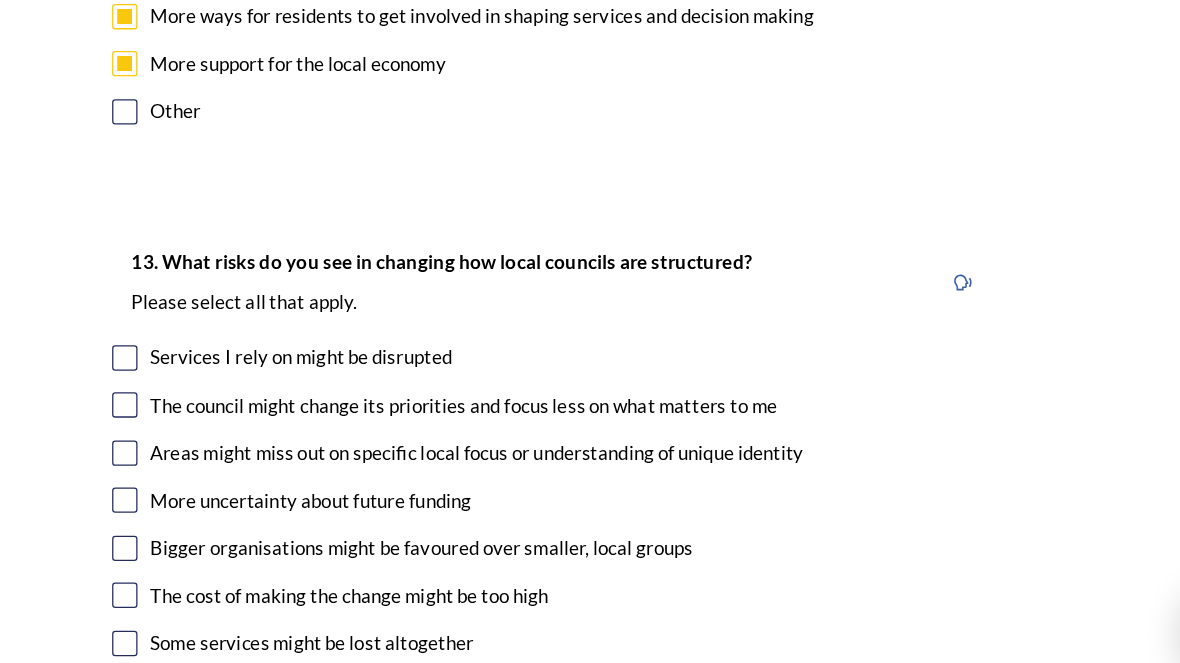 click at bounding box center (256, 539) 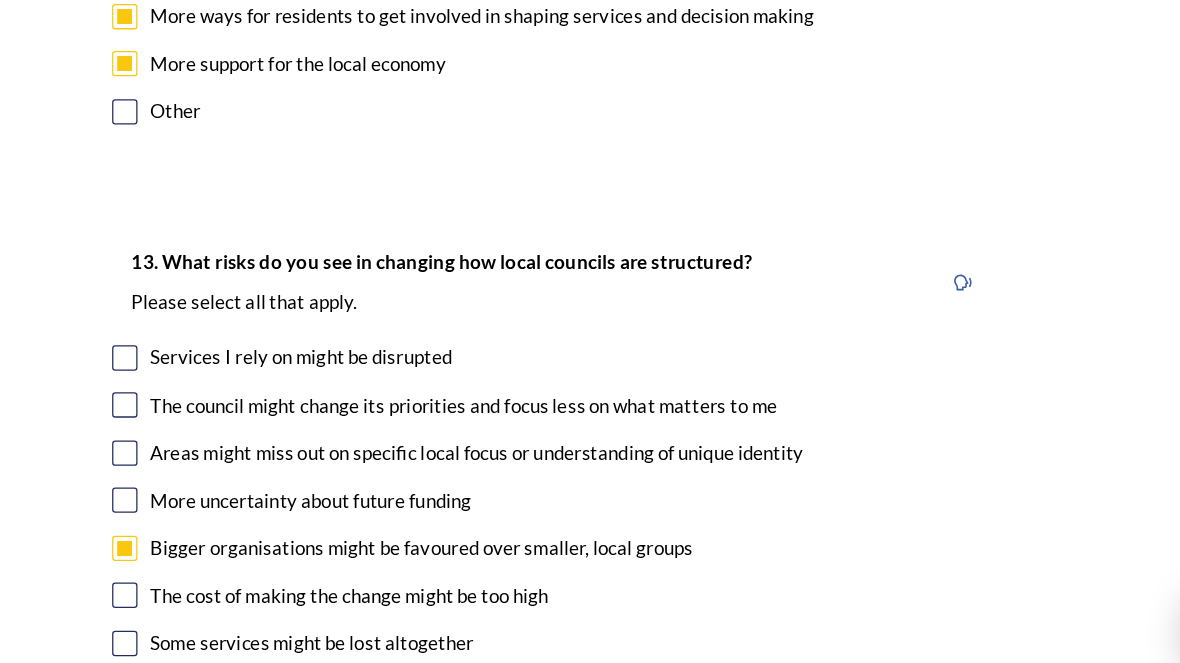click at bounding box center (256, 576) 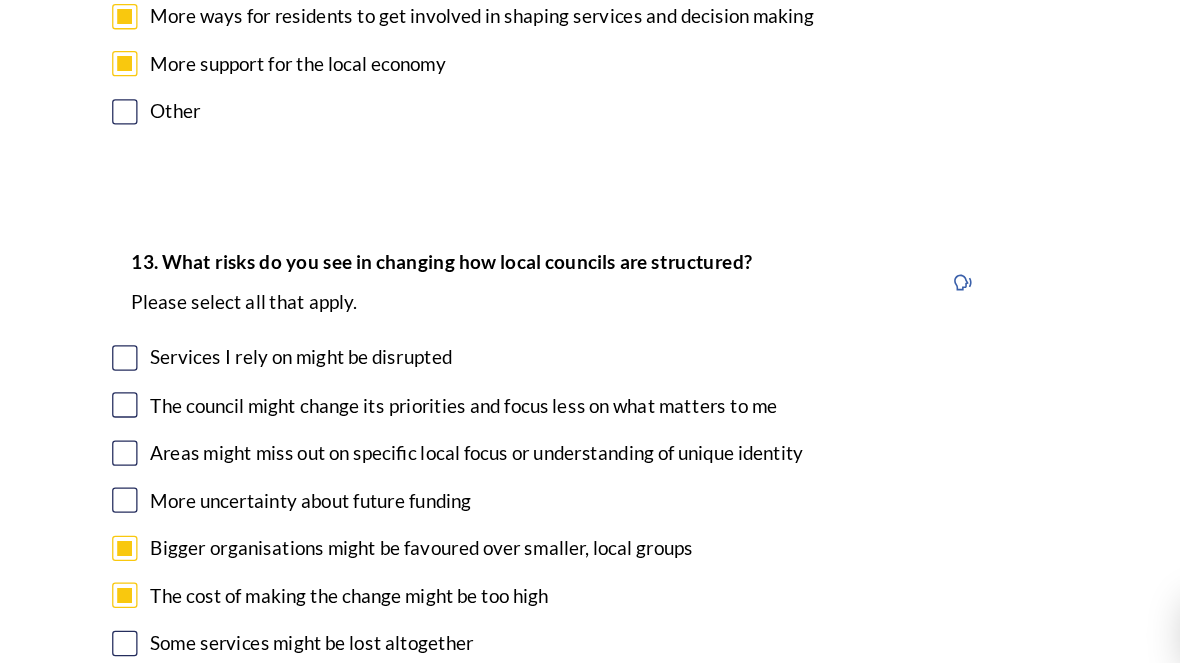 click at bounding box center (256, 614) 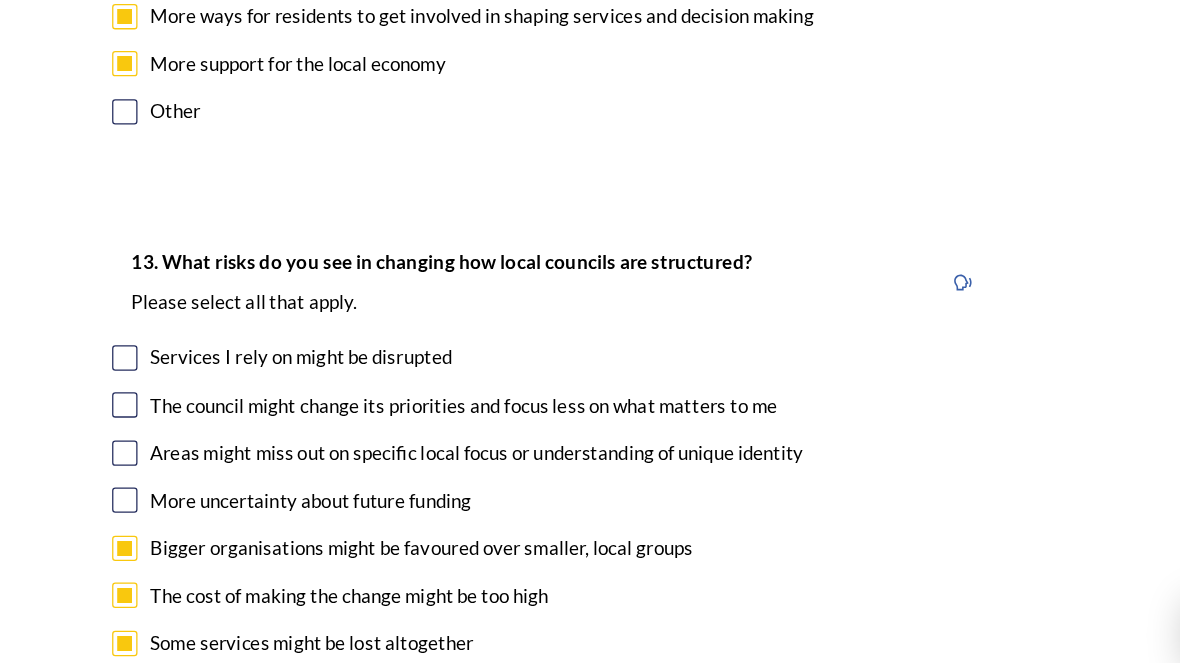 click at bounding box center (256, 464) 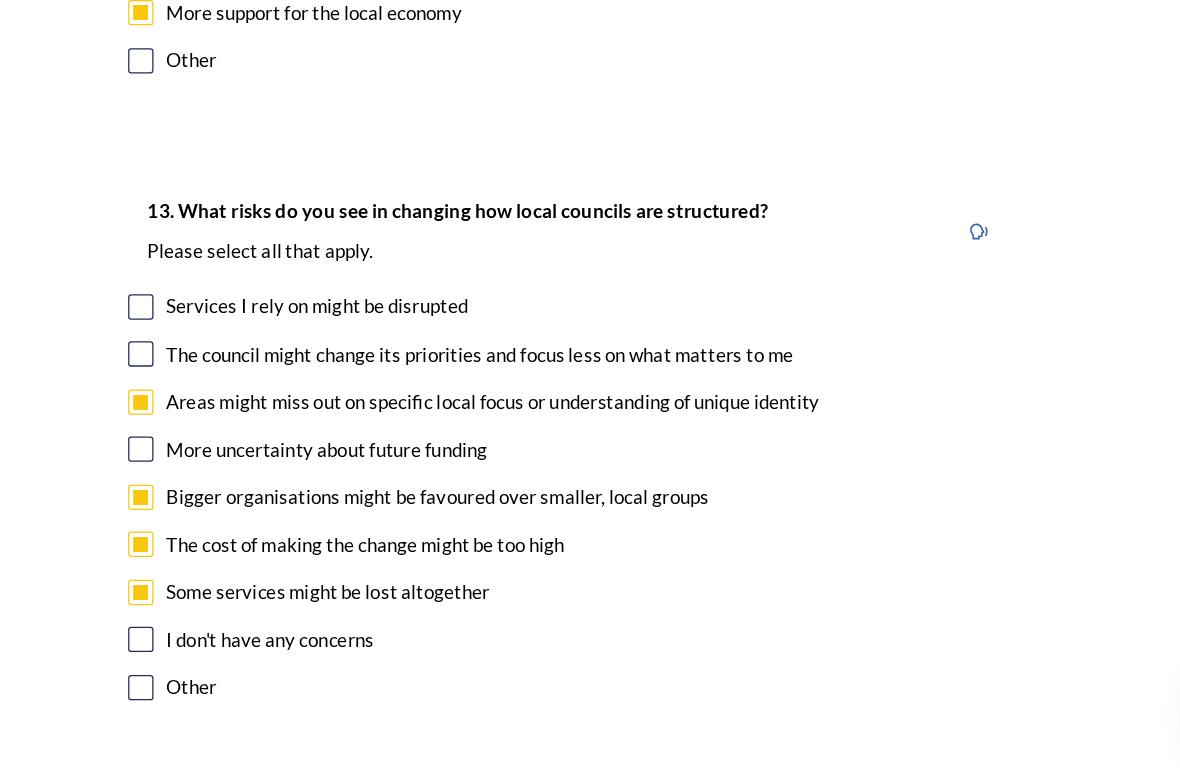 scroll, scrollTop: 4075, scrollLeft: 0, axis: vertical 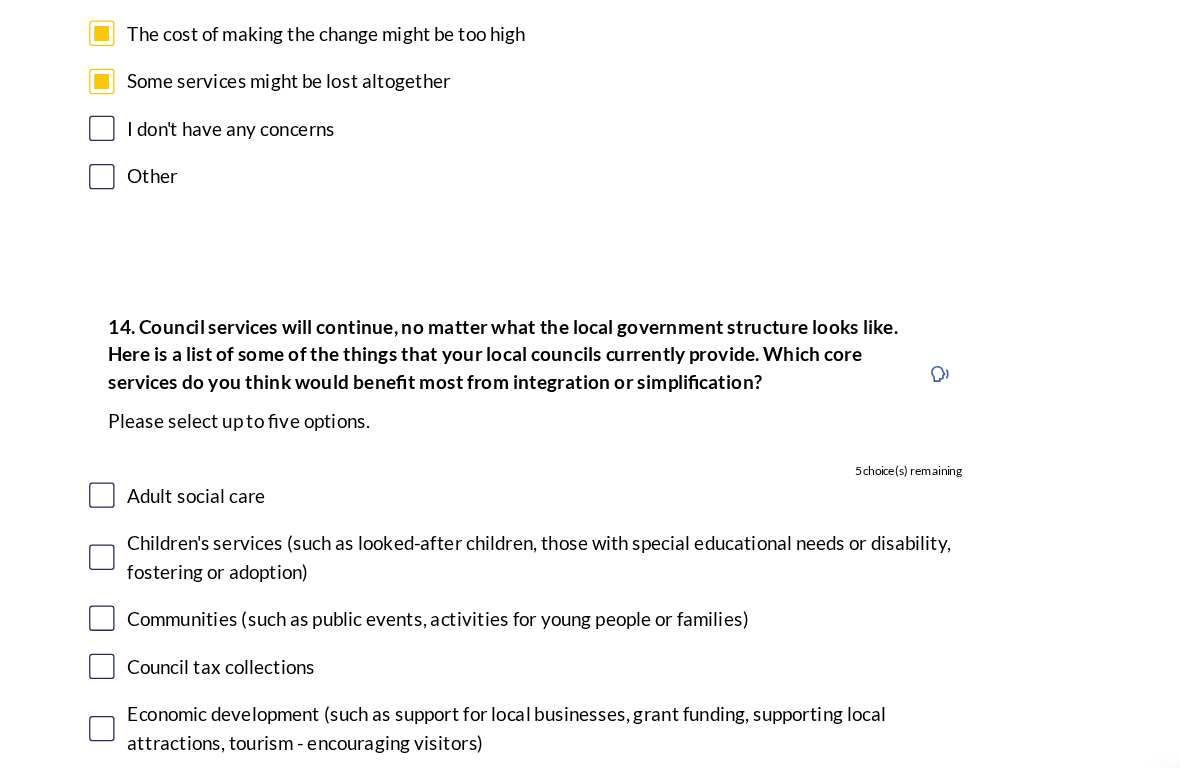 click on "Children's services (such as looked-after children, those with special educational needs or disability, fostering or adoption)" at bounding box center (605, 501) 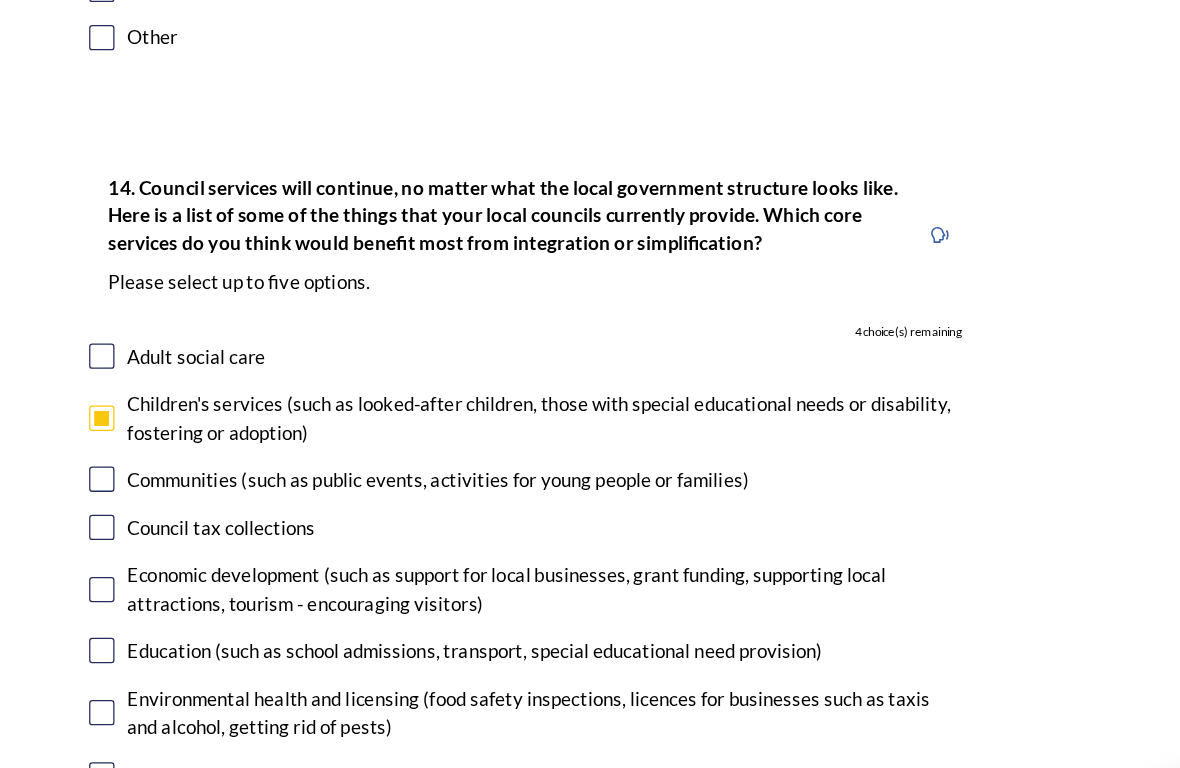 scroll, scrollTop: 4671, scrollLeft: 0, axis: vertical 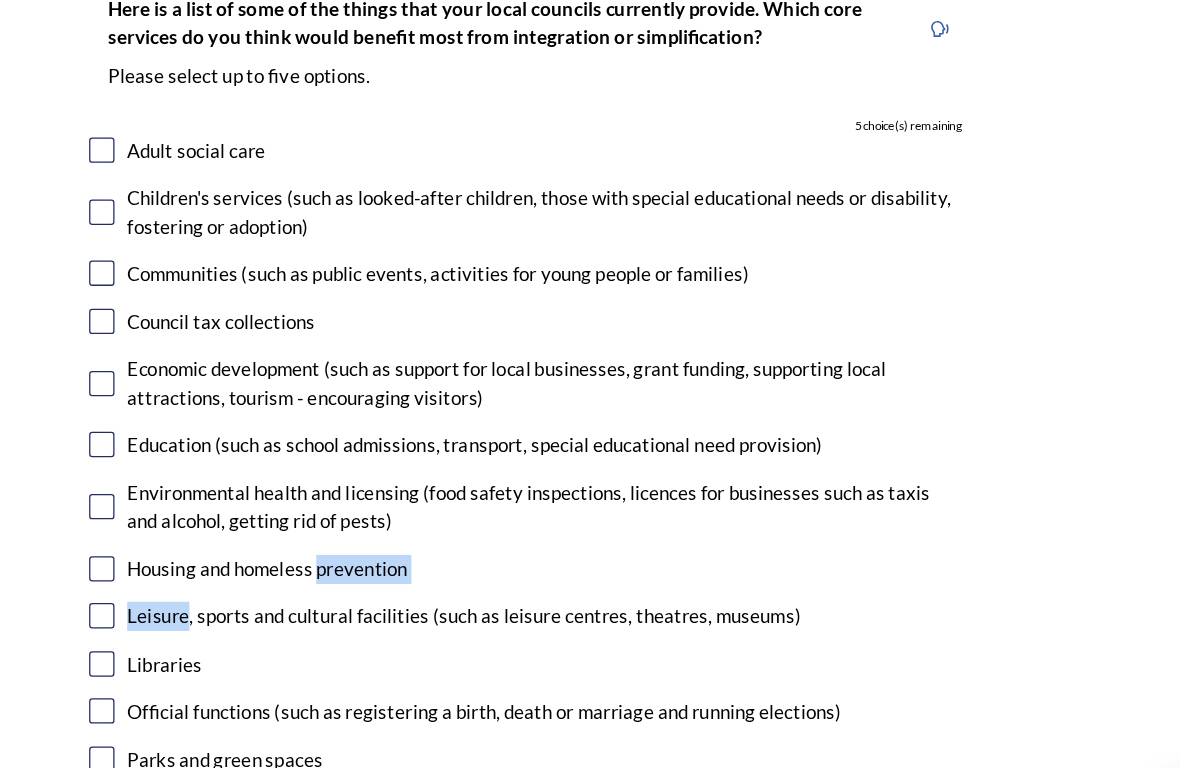 click on "Housing and homeless prevention" at bounding box center [590, 511] 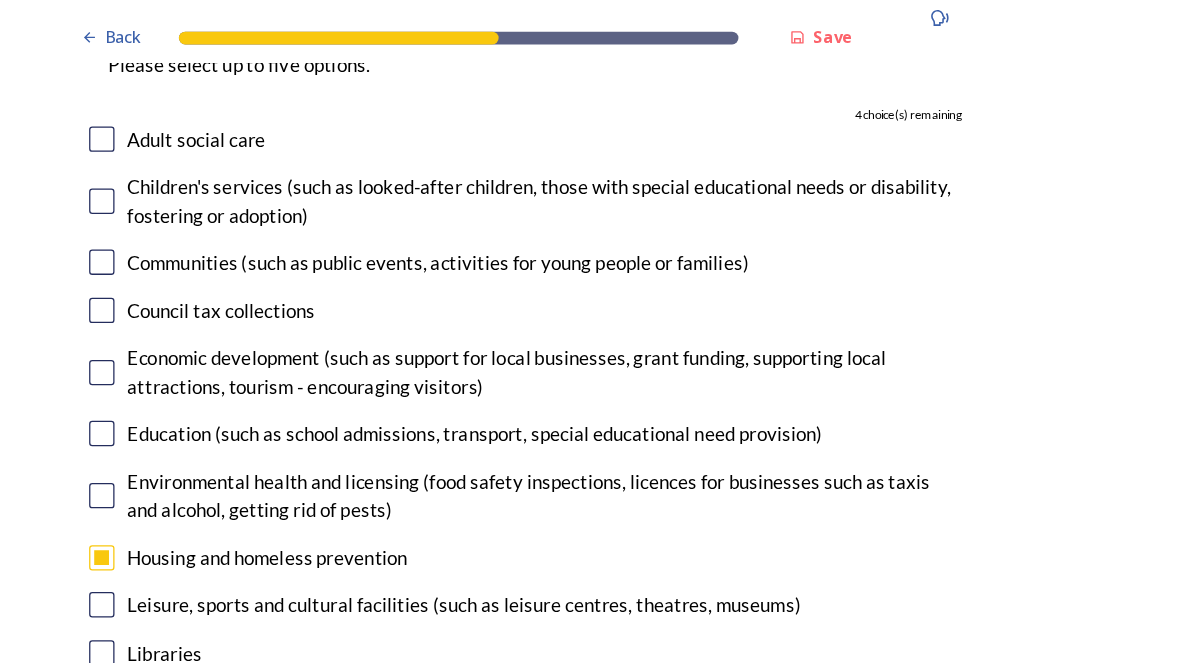 scroll, scrollTop: 4905, scrollLeft: 0, axis: vertical 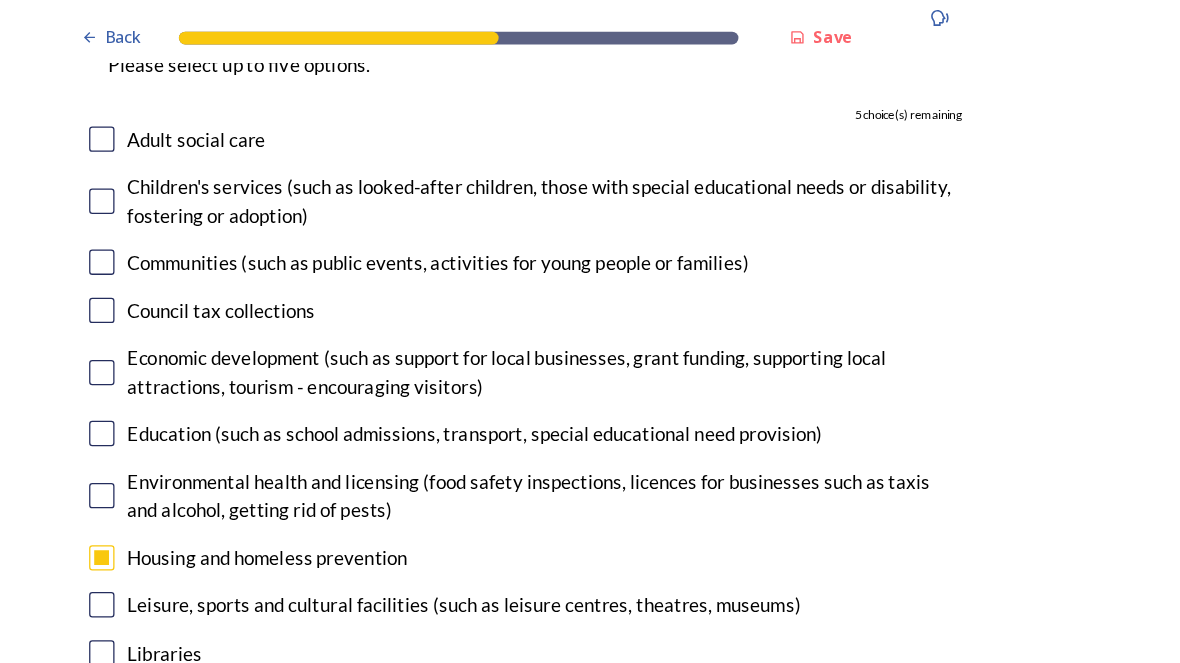 checkbox on "false" 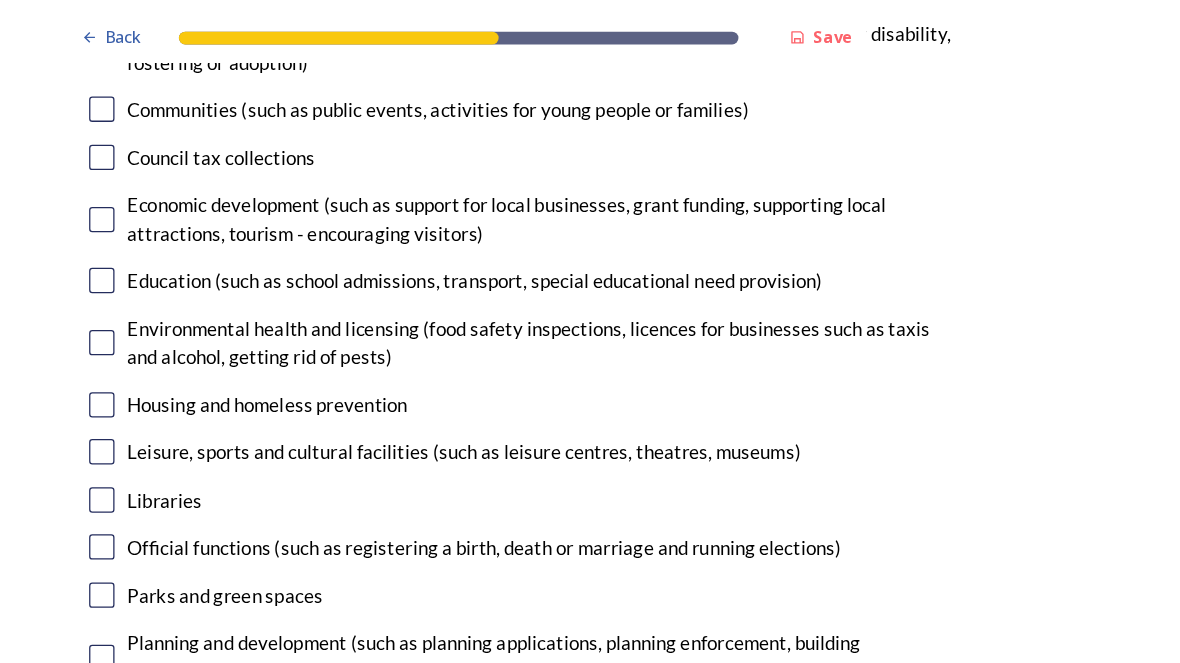 scroll, scrollTop: 5026, scrollLeft: 0, axis: vertical 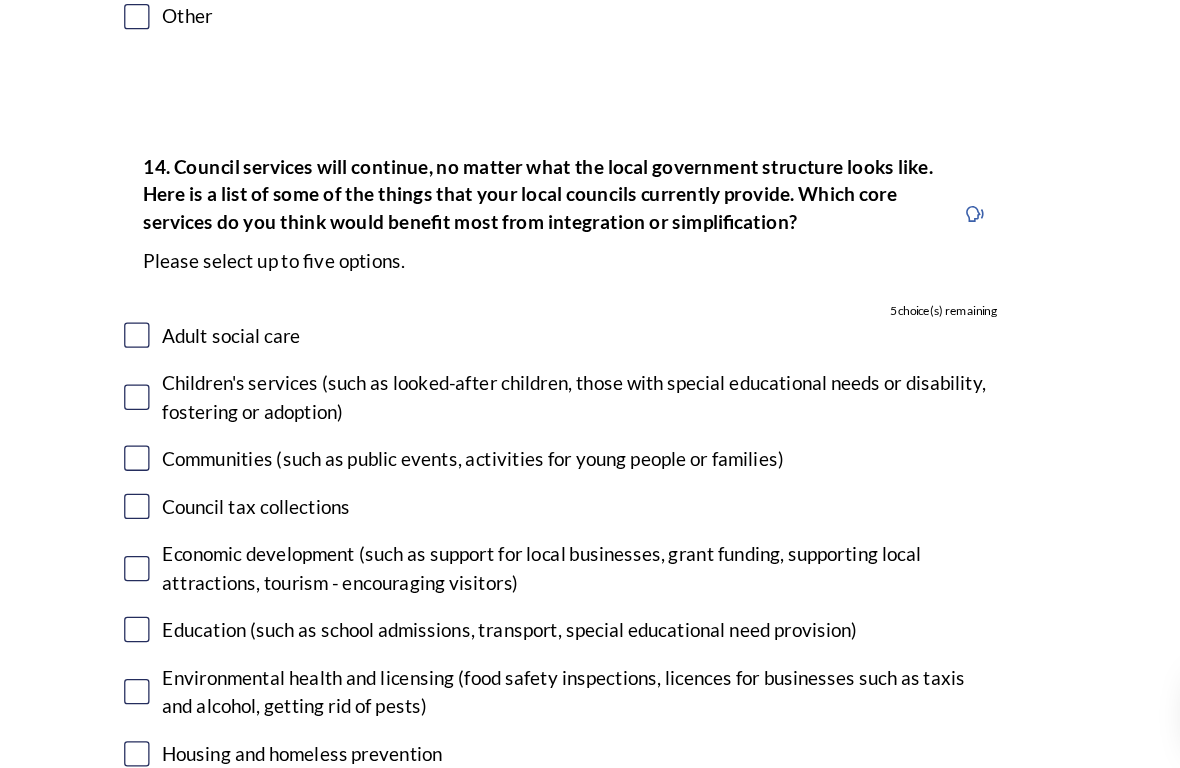 click on "Back Save Prioritising future services As explained on our  Shaping West Sussex hub , Local Government Reorganisation for West Sussex means that the county, district and borough councils will be replaced with one, or more than one, single-tier council (referred to as a unitary council) to deliver all your services.  Options currently being explored within West Sussex are detailed on our  hub , but map visuals can be found below. A single county unitary , bringing the County Council and all seven District and Borough Councils services together to form a new unitary council for West Sussex. Single unitary model (You can enlarge this map by clicking on the square expand icon in the top right of the image) Two unitary option, variation 1  -   one unitary combining Arun, Chichester and Worthing footprints and one unitary combining Adur, Crawley, Horsham, and Mid-Sussex footprints. Two unitary model variation 1 (You can enlarge this map by clicking on the square expand icon in the top right of the image) * Other 5" at bounding box center [590, -1108] 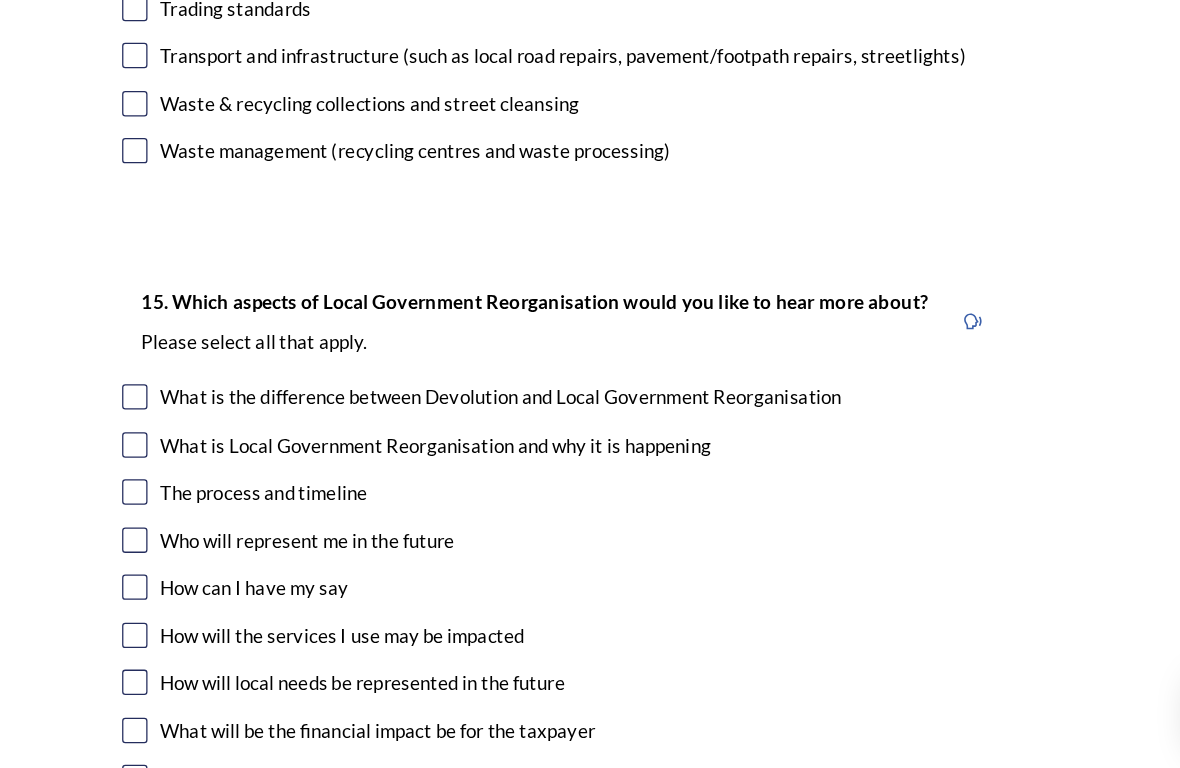 scroll, scrollTop: 5534, scrollLeft: 0, axis: vertical 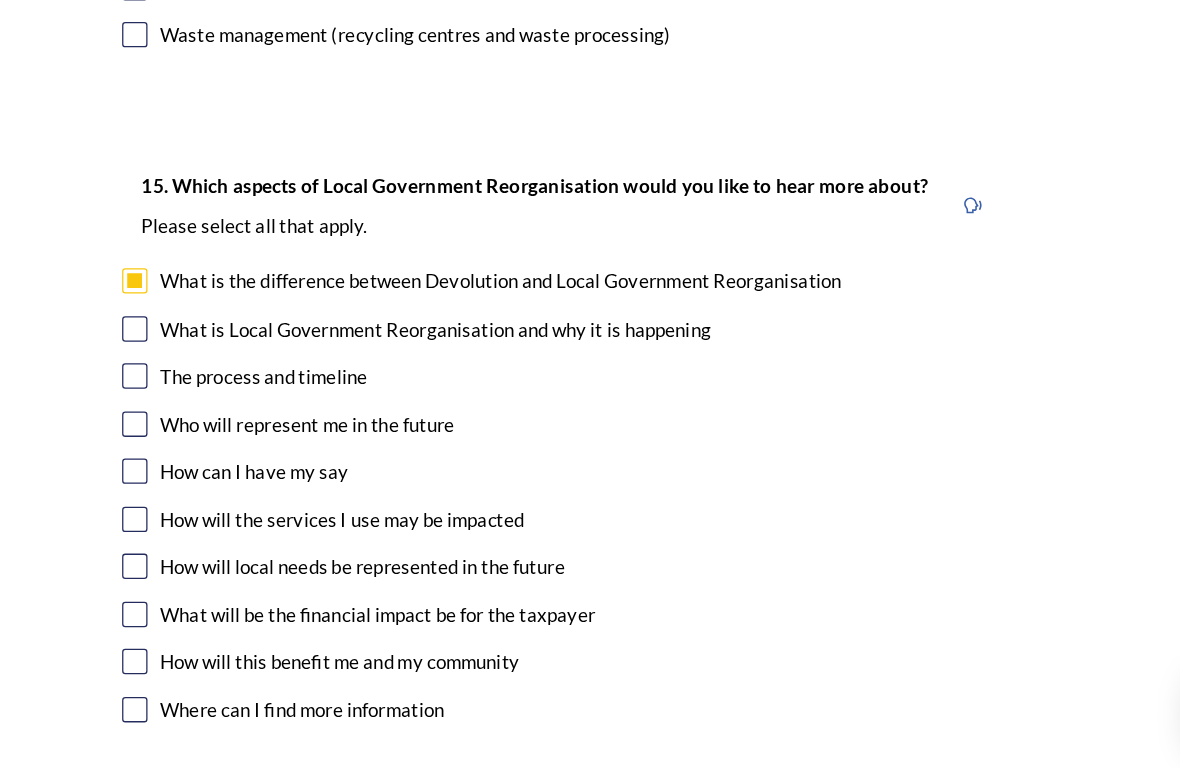 click at bounding box center (256, 595) 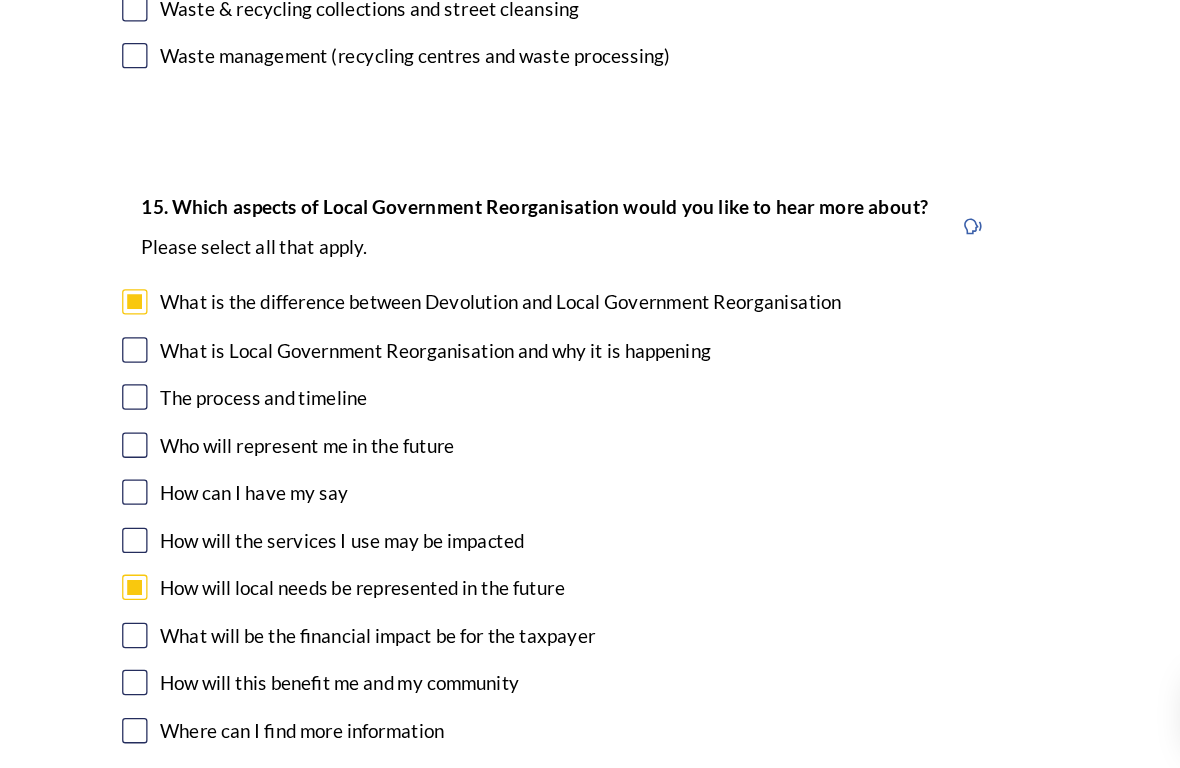 scroll, scrollTop: 5609, scrollLeft: 0, axis: vertical 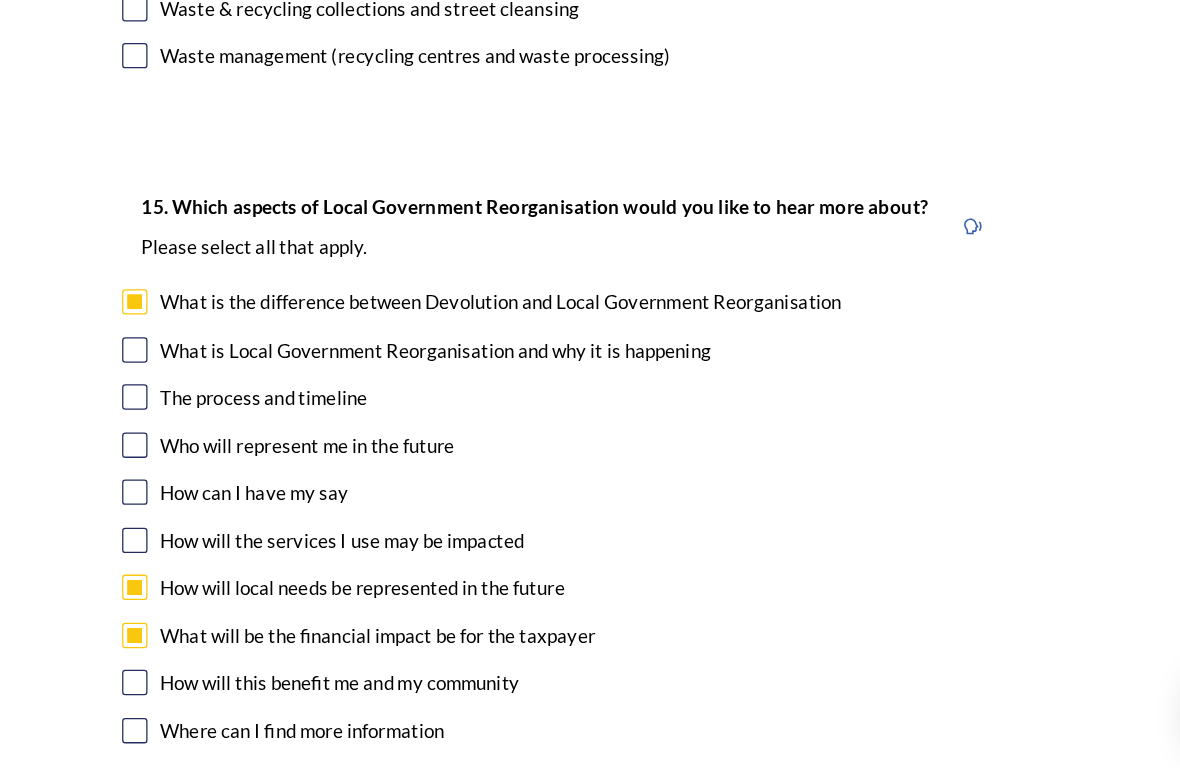 click at bounding box center (256, 687) 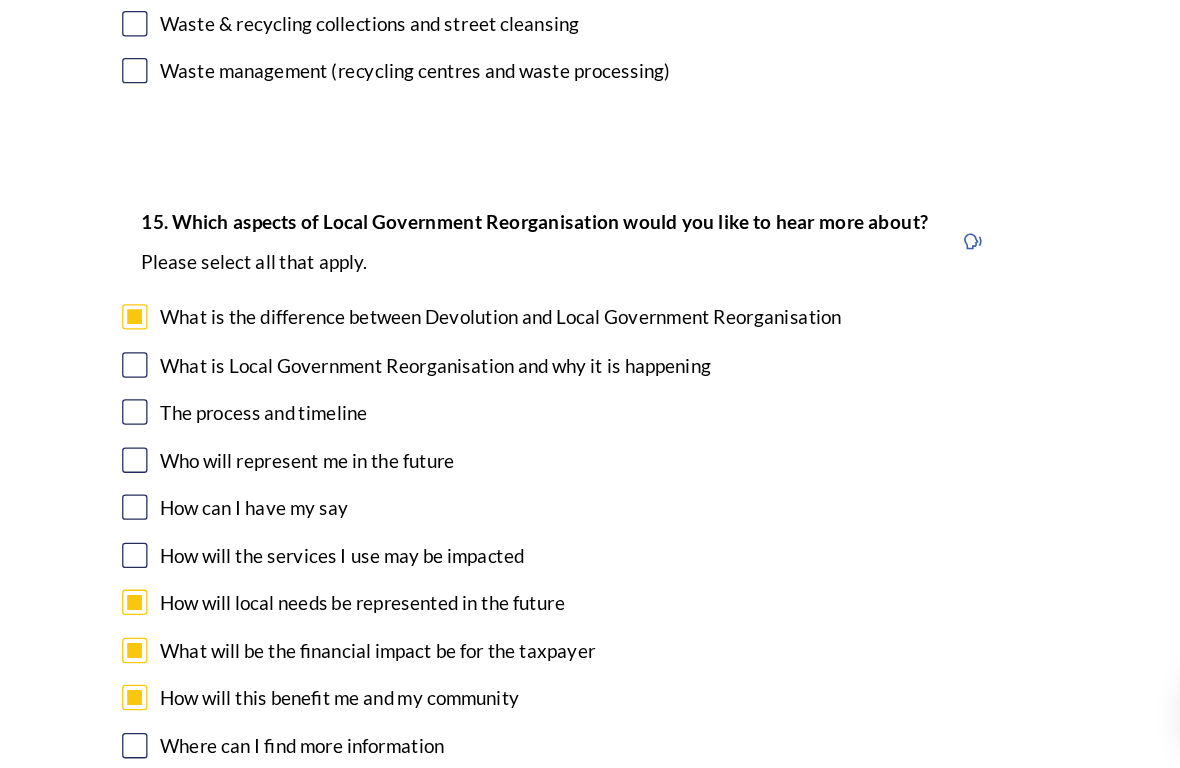 scroll, scrollTop: 5597, scrollLeft: 0, axis: vertical 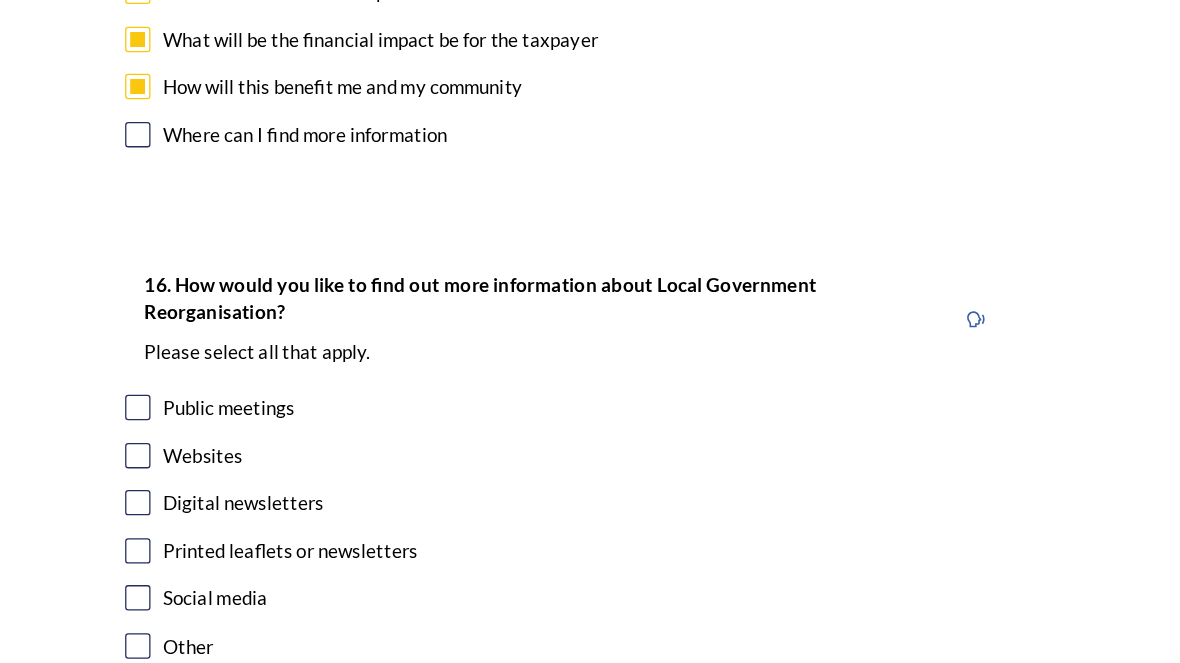 click at bounding box center (256, 382) 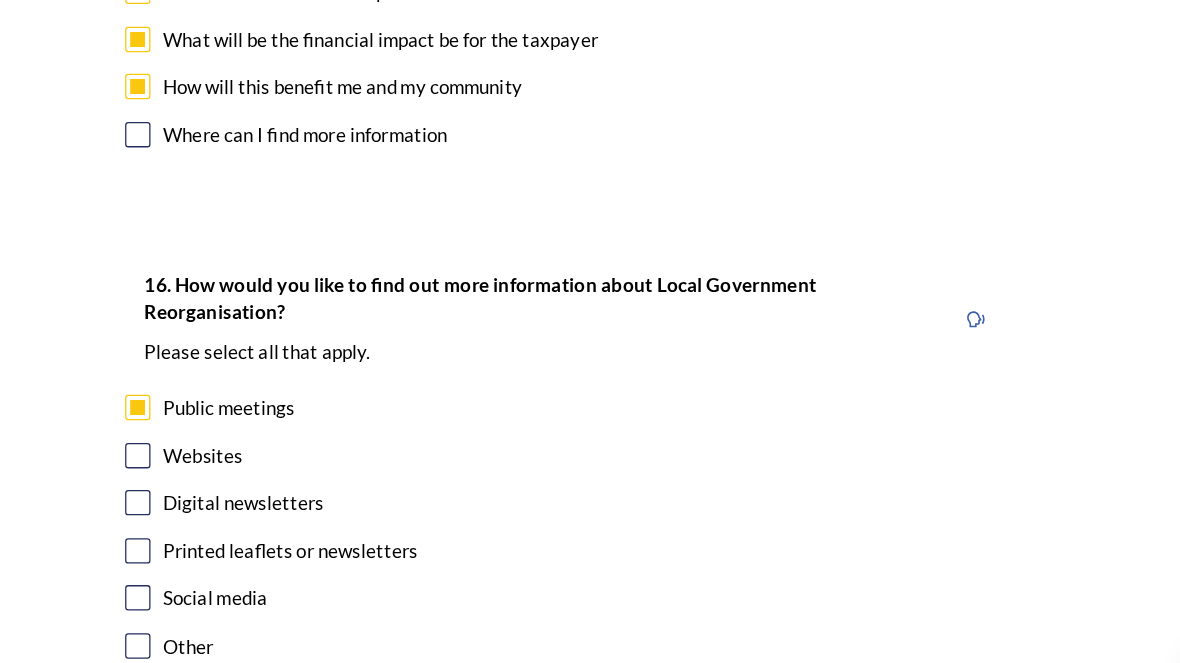 click at bounding box center (256, 457) 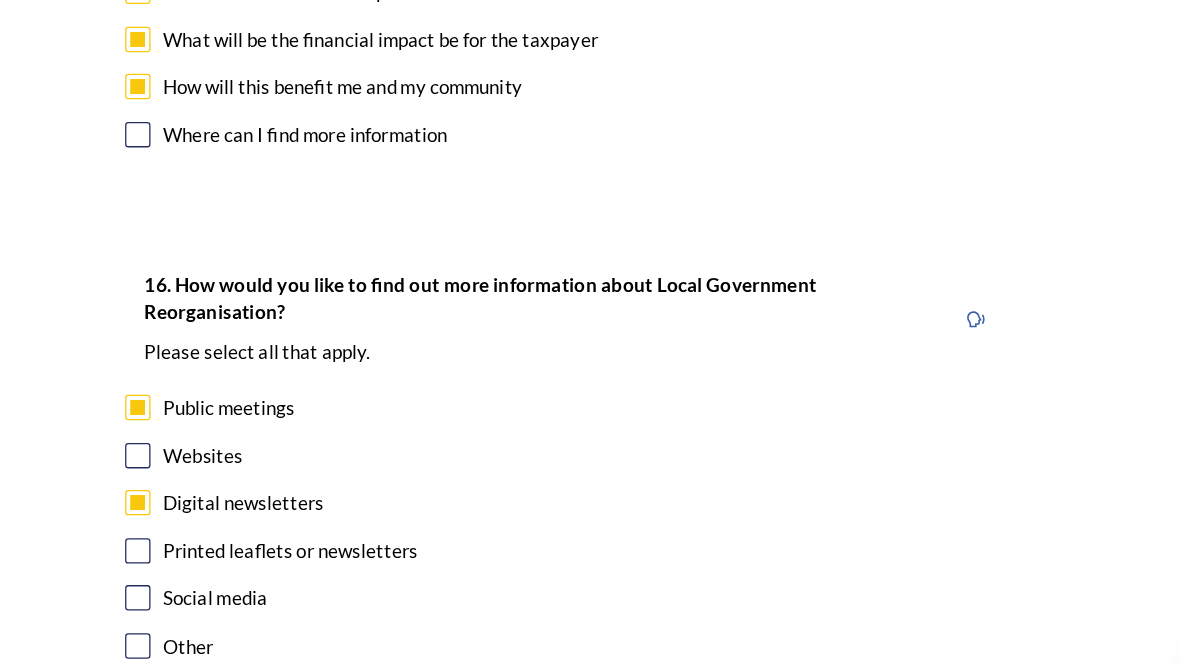 click at bounding box center (256, 495) 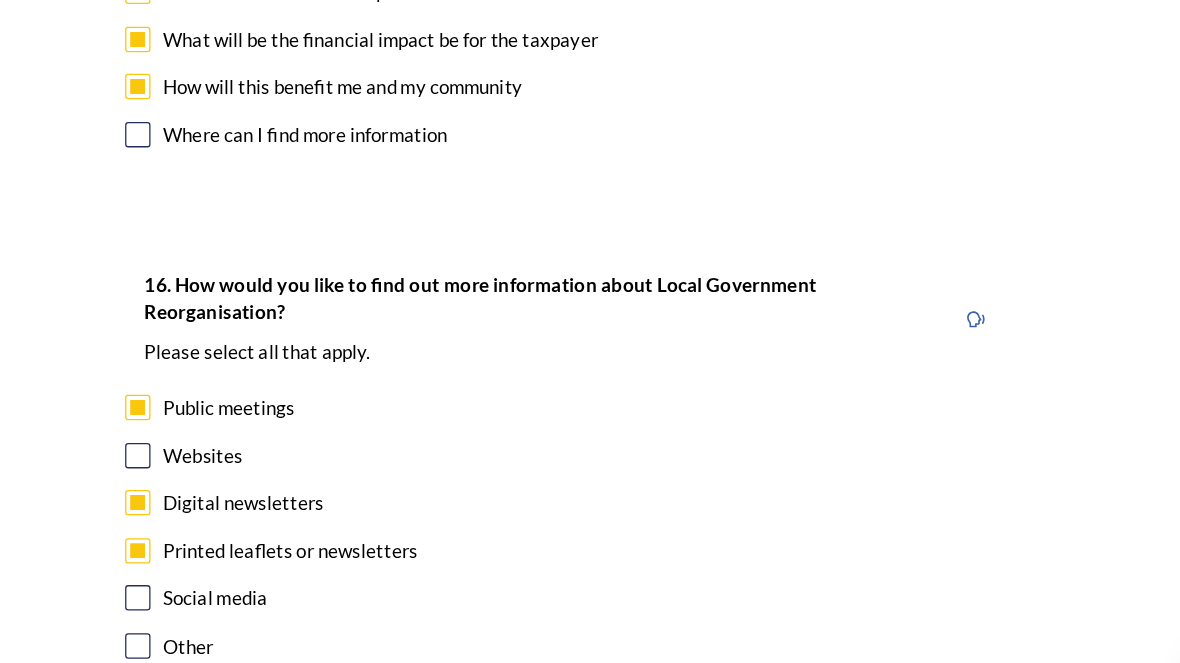 click on "Continue" at bounding box center (576, 680) 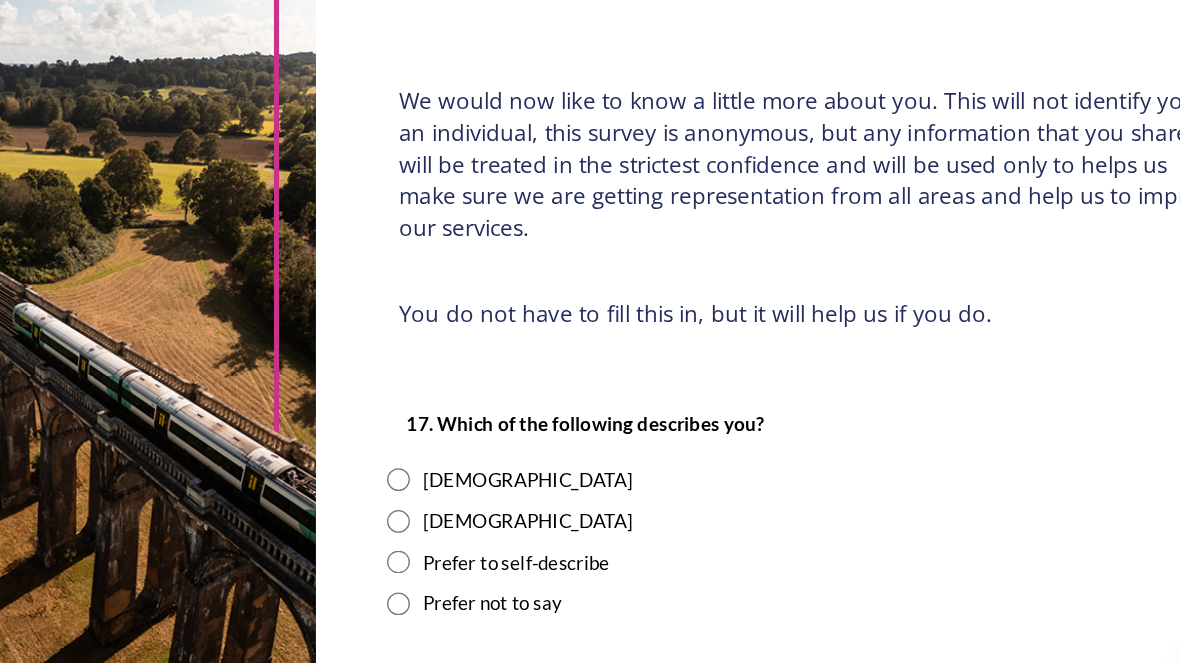 scroll, scrollTop: 70, scrollLeft: 0, axis: vertical 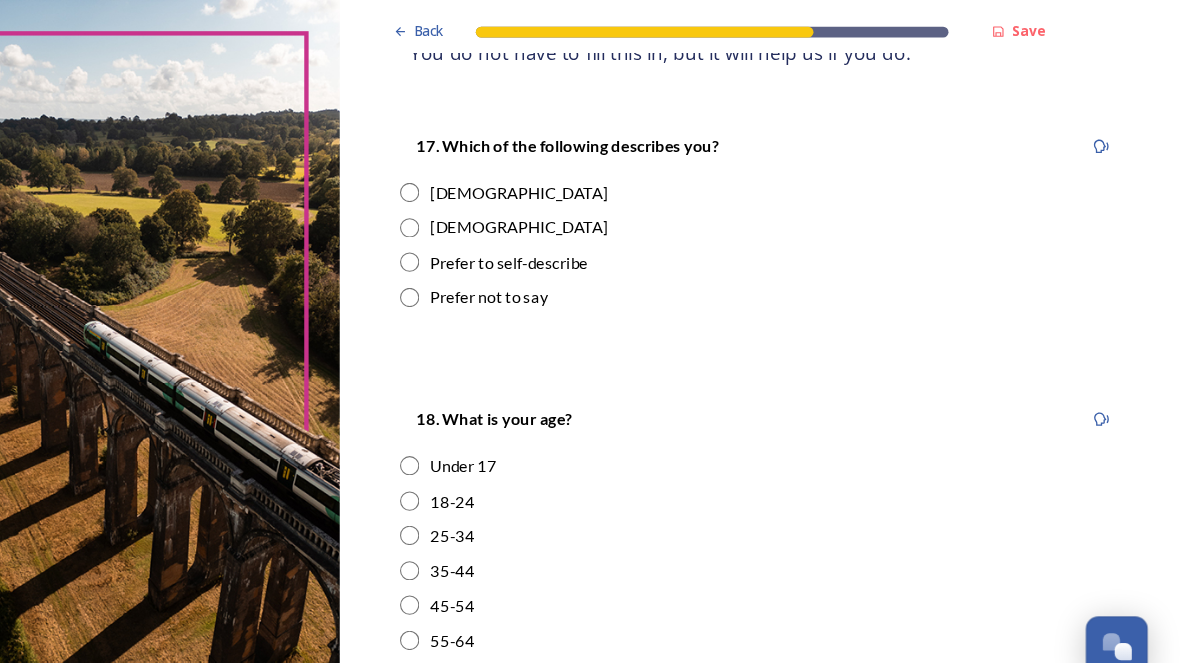 click on "Female" at bounding box center [788, 180] 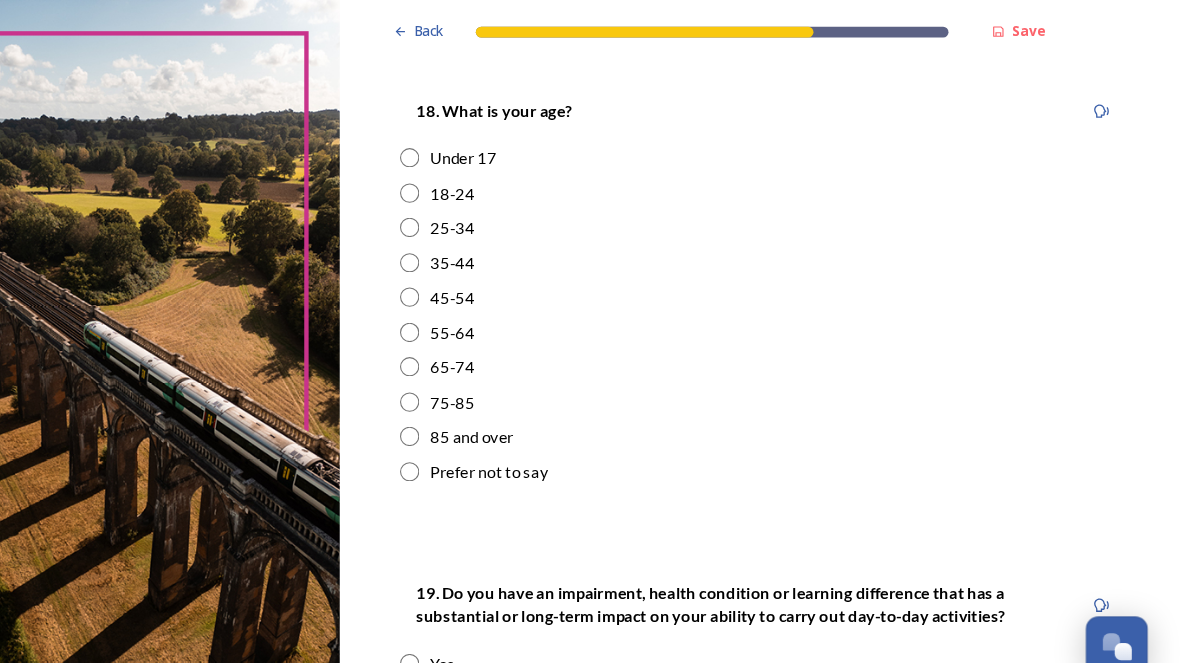 scroll, scrollTop: 616, scrollLeft: 0, axis: vertical 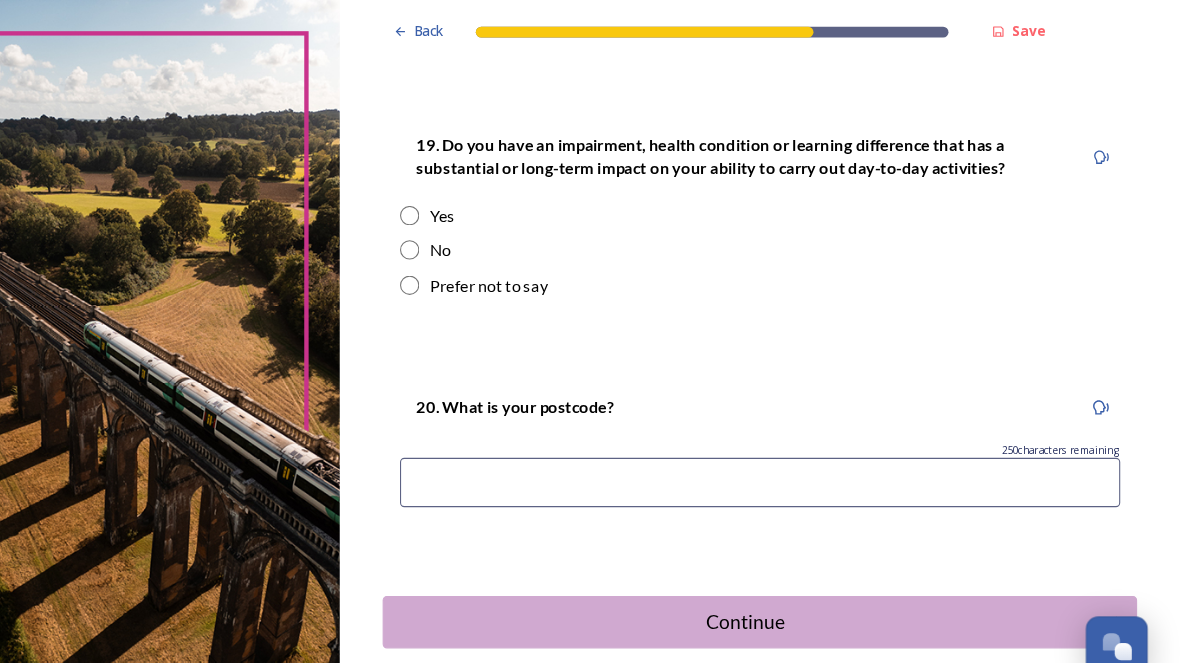 click at bounding box center [461, 233] 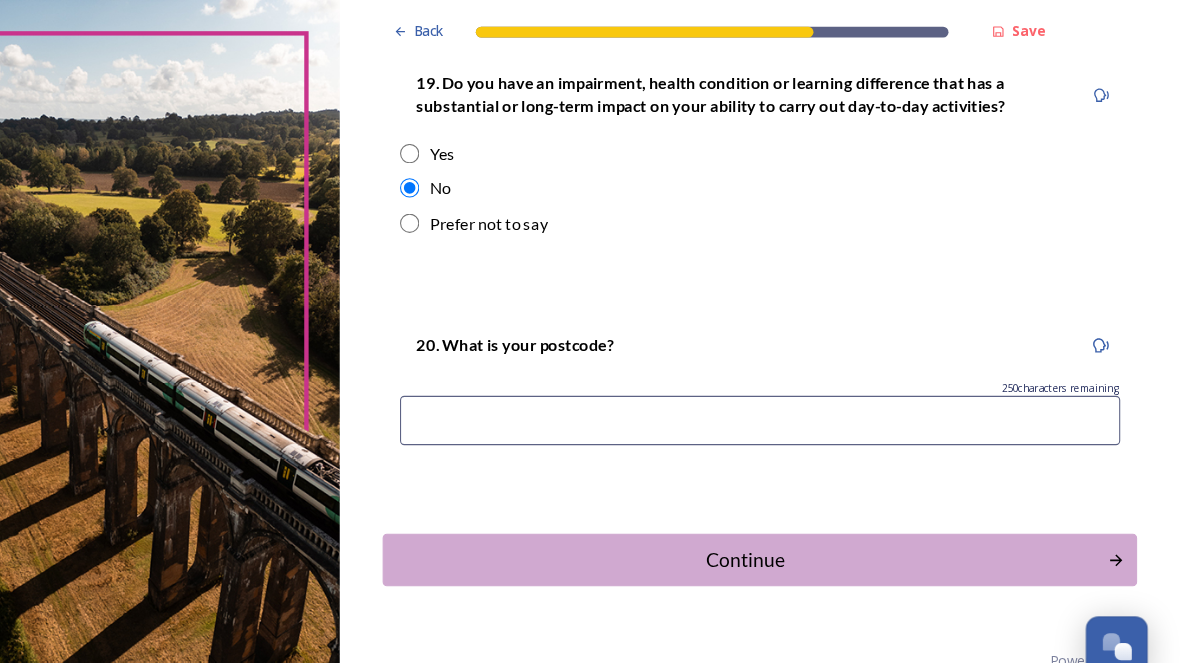 scroll, scrollTop: 1094, scrollLeft: 0, axis: vertical 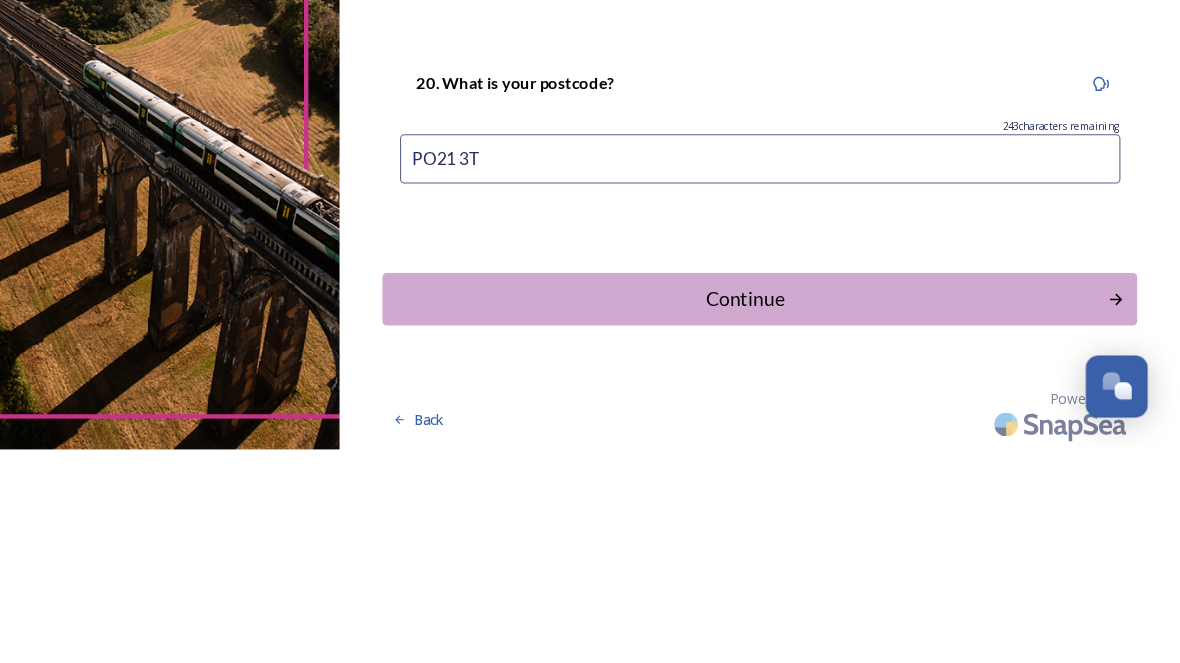 type on "PO21 3TZ" 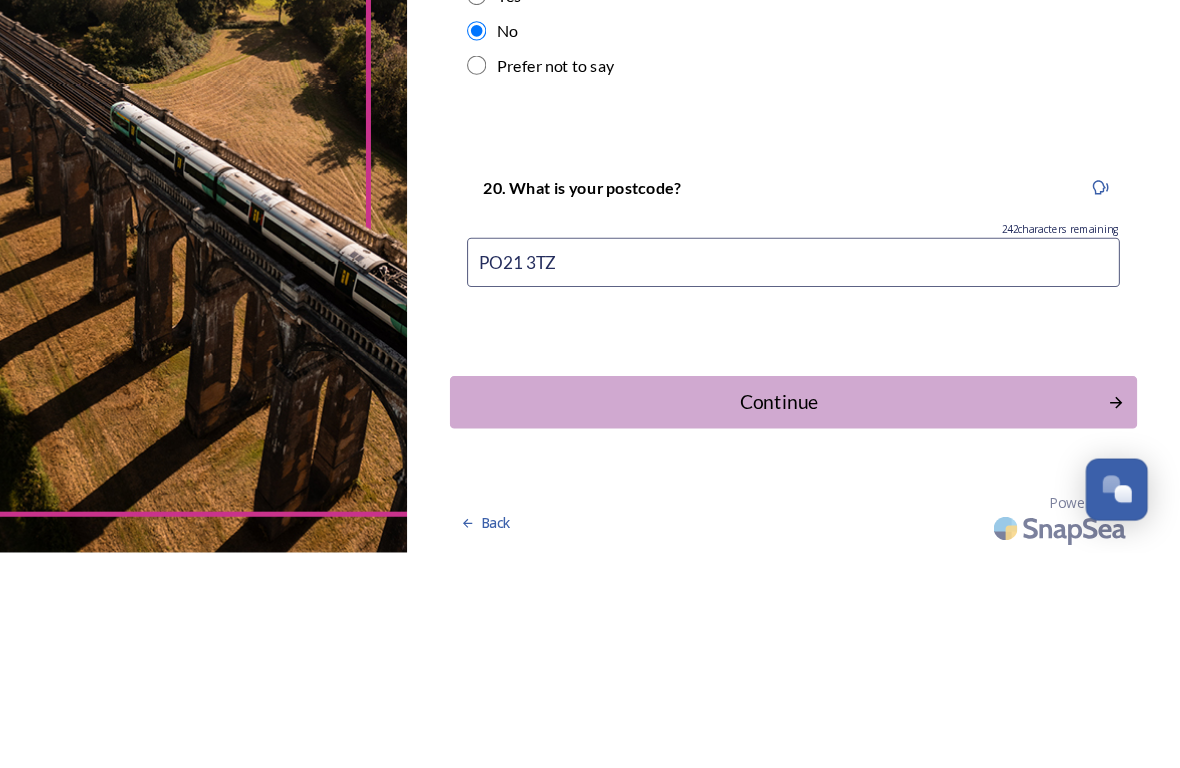 scroll, scrollTop: 0, scrollLeft: 0, axis: both 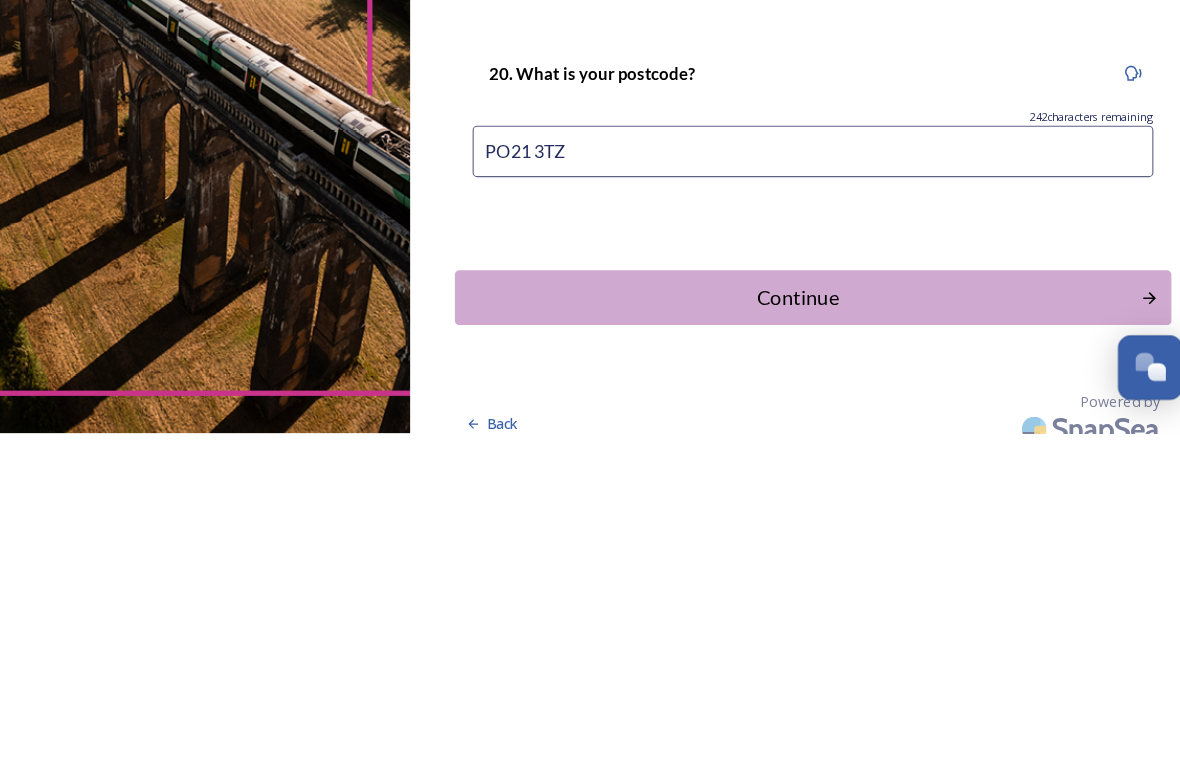 click on "Continue" at bounding box center [806, 646] 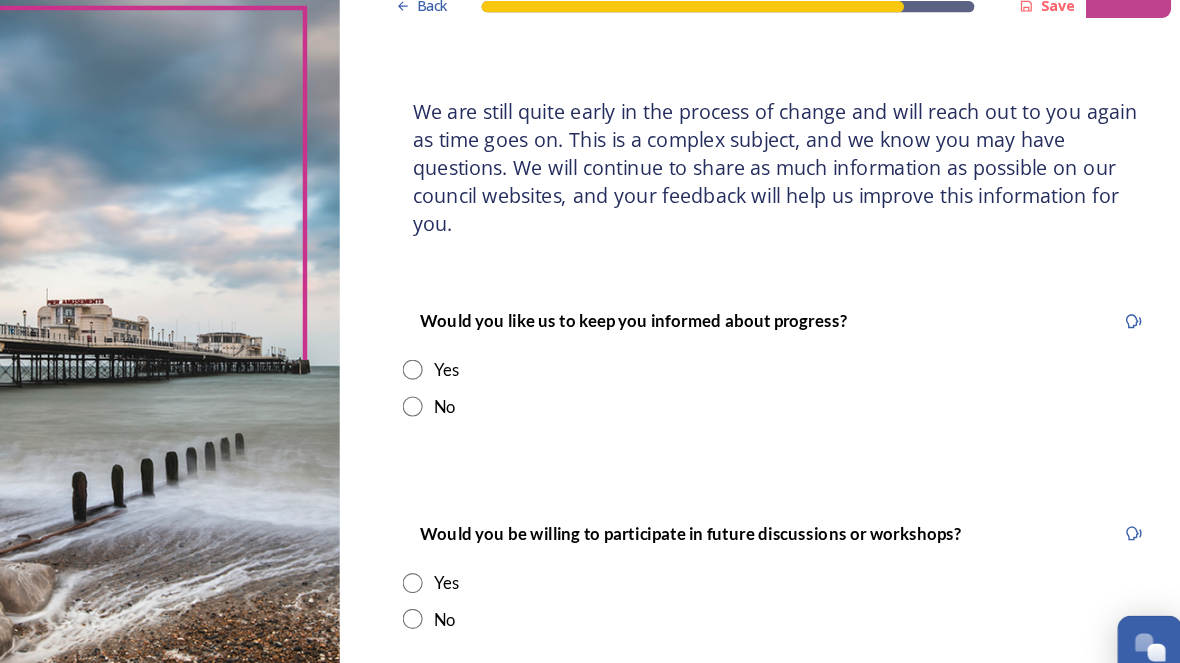 scroll, scrollTop: 85, scrollLeft: 0, axis: vertical 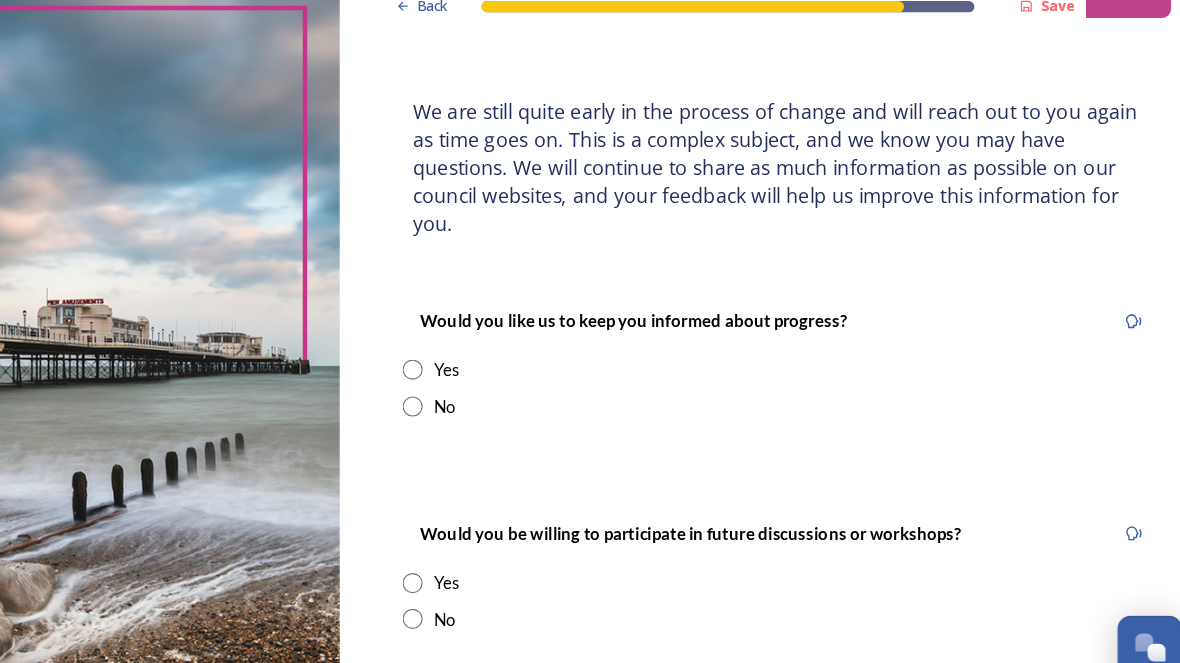 click at bounding box center [461, 355] 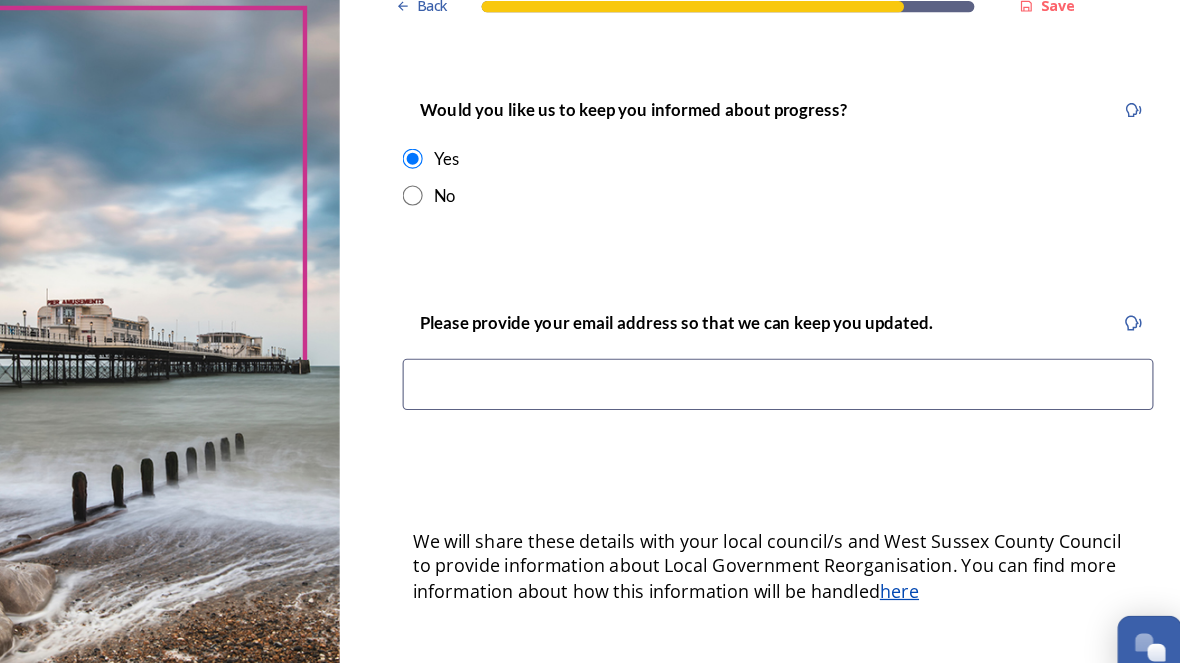scroll, scrollTop: 300, scrollLeft: 0, axis: vertical 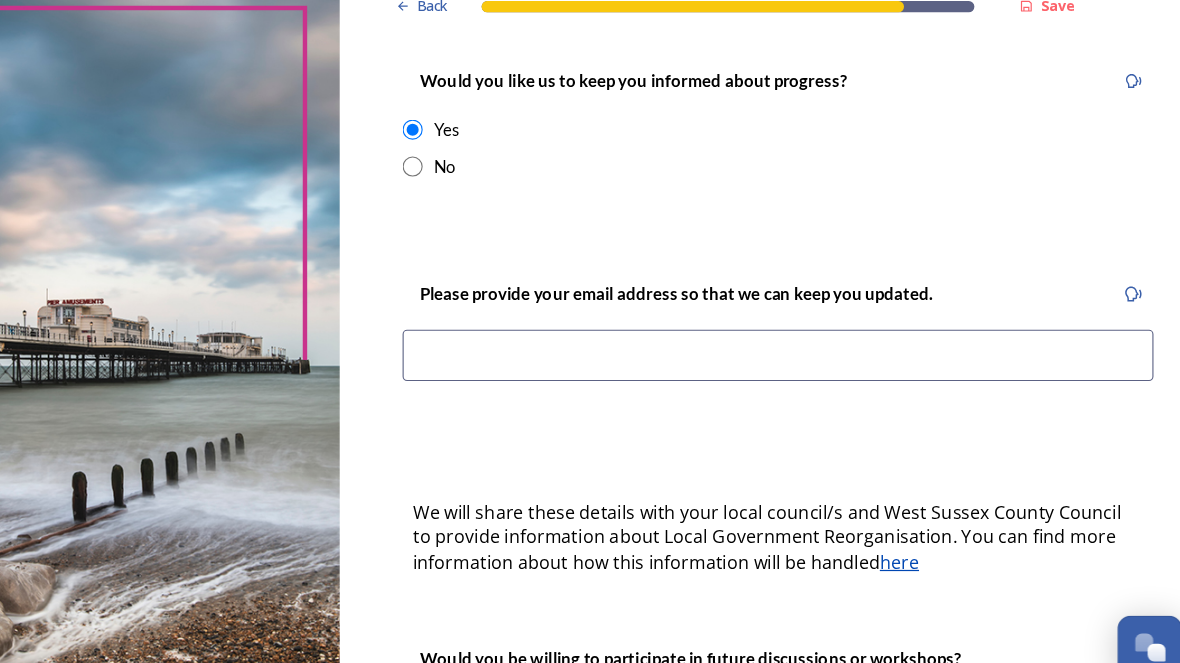 click at bounding box center [788, 342] 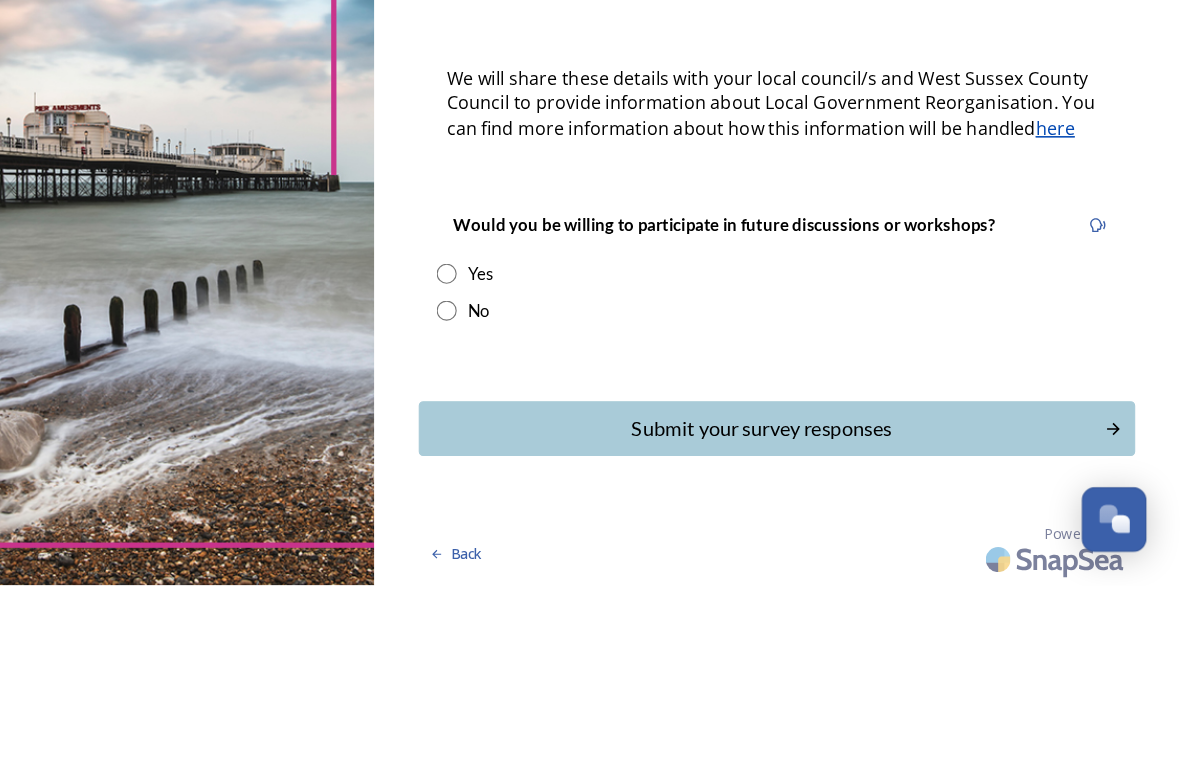 scroll, scrollTop: 456, scrollLeft: 0, axis: vertical 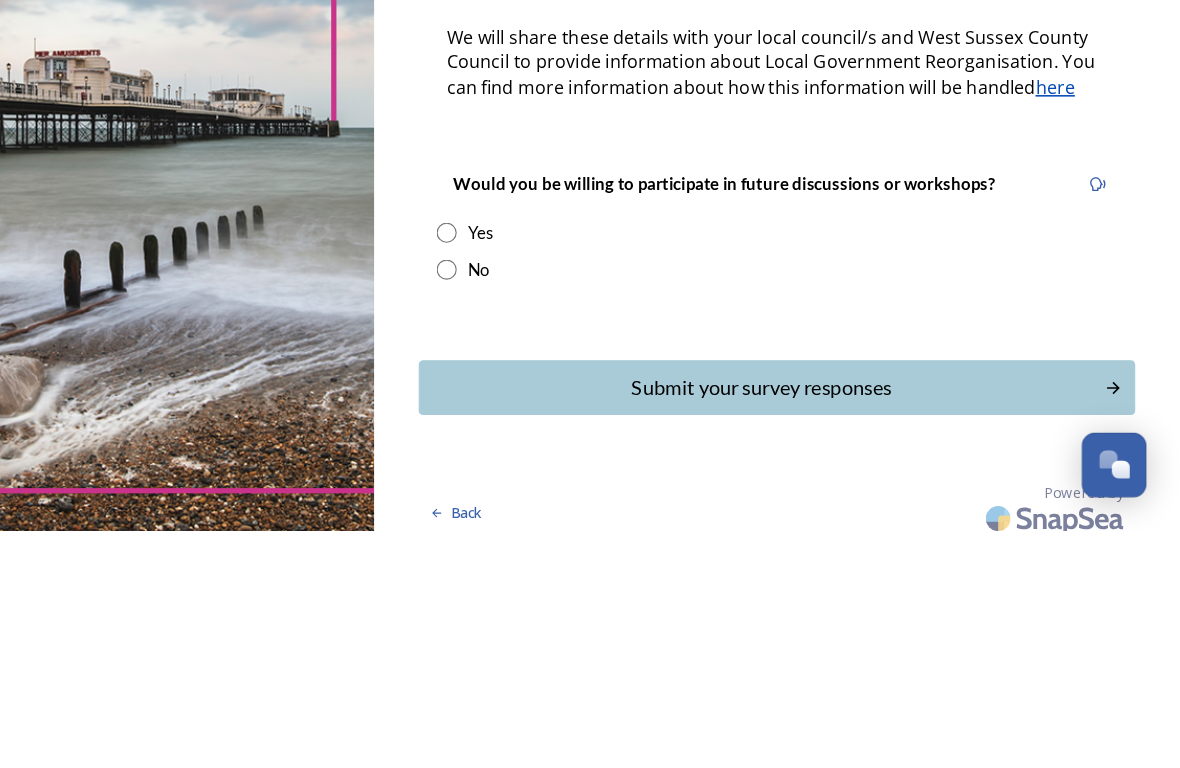 type on "kenberyl@btopenworld.com" 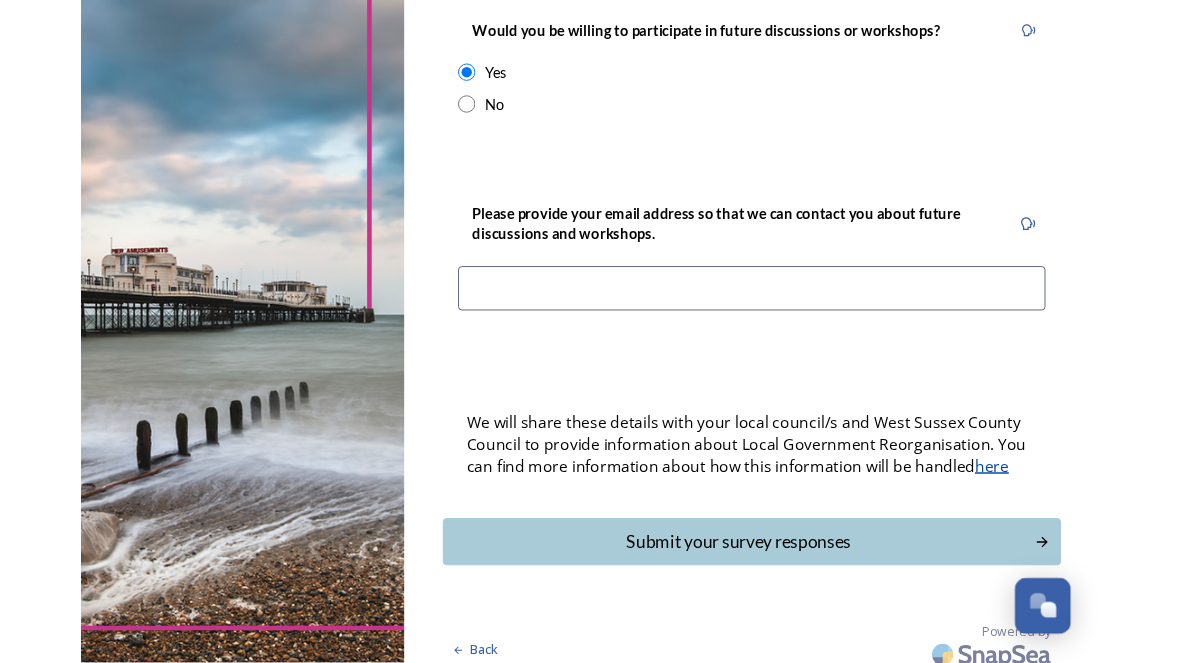 scroll, scrollTop: 800, scrollLeft: 0, axis: vertical 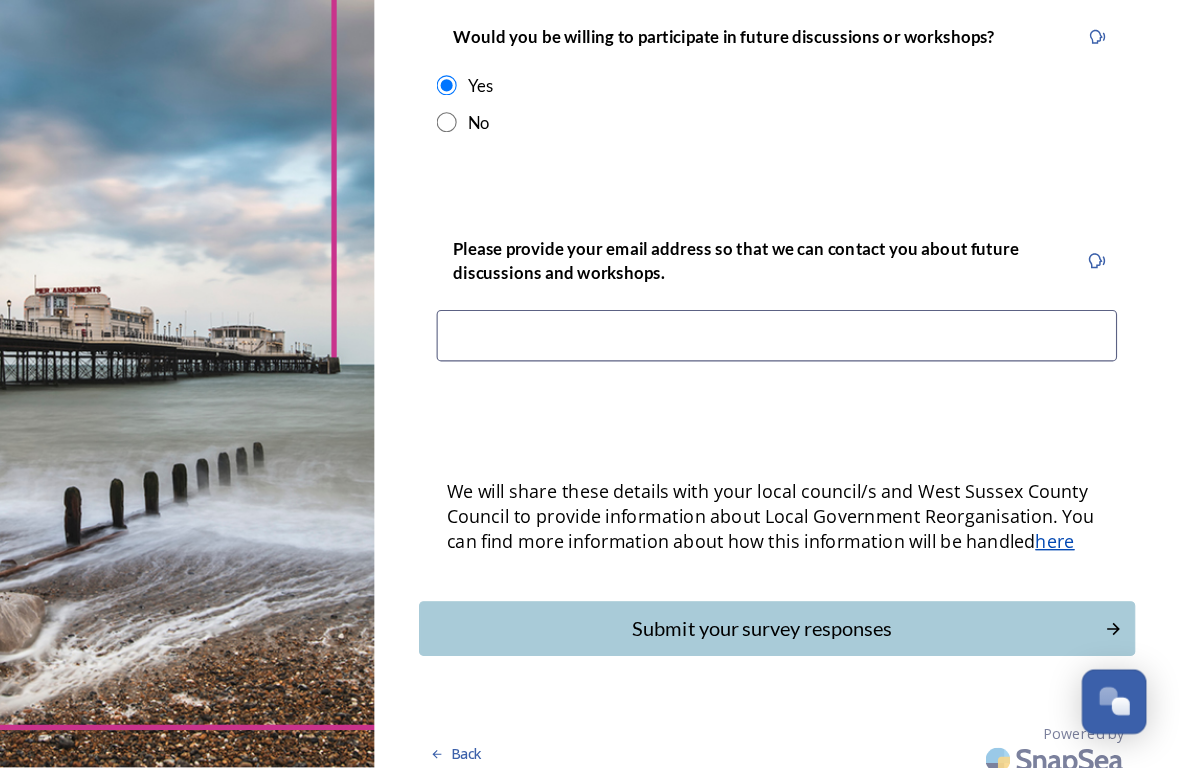 click at bounding box center (819, 381) 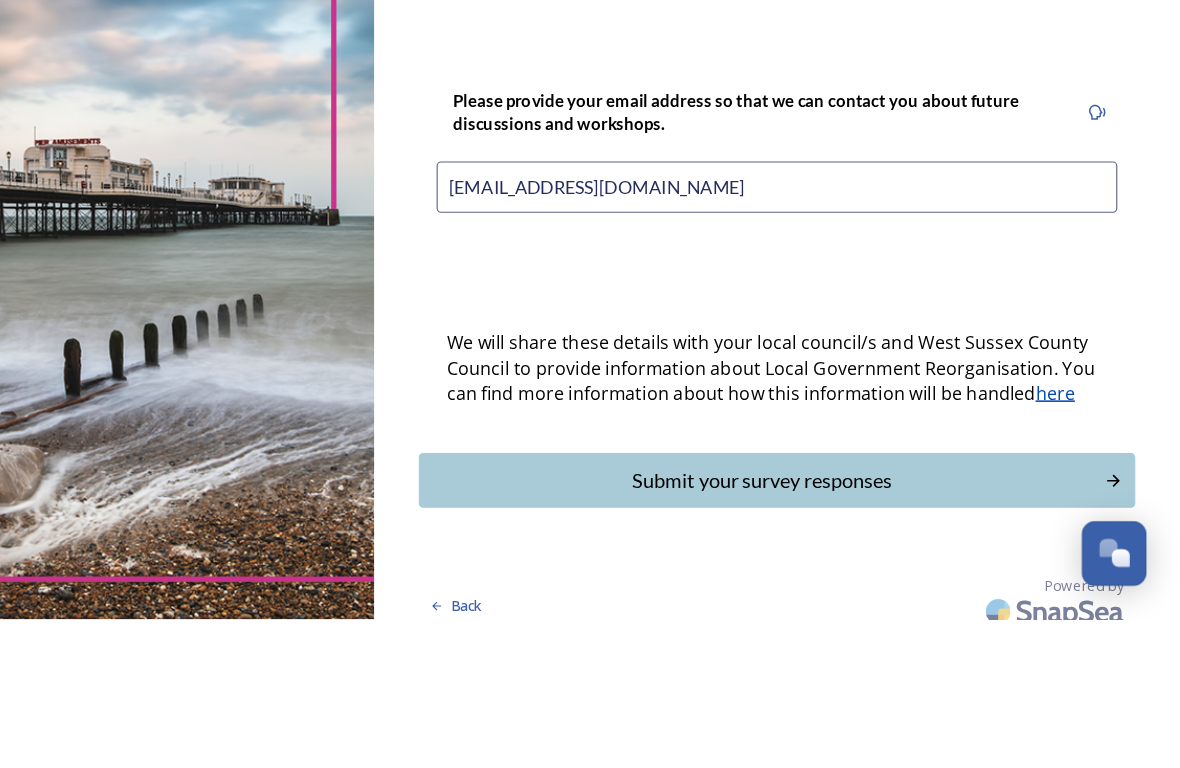 type on "kenberyl@btopenworld.com" 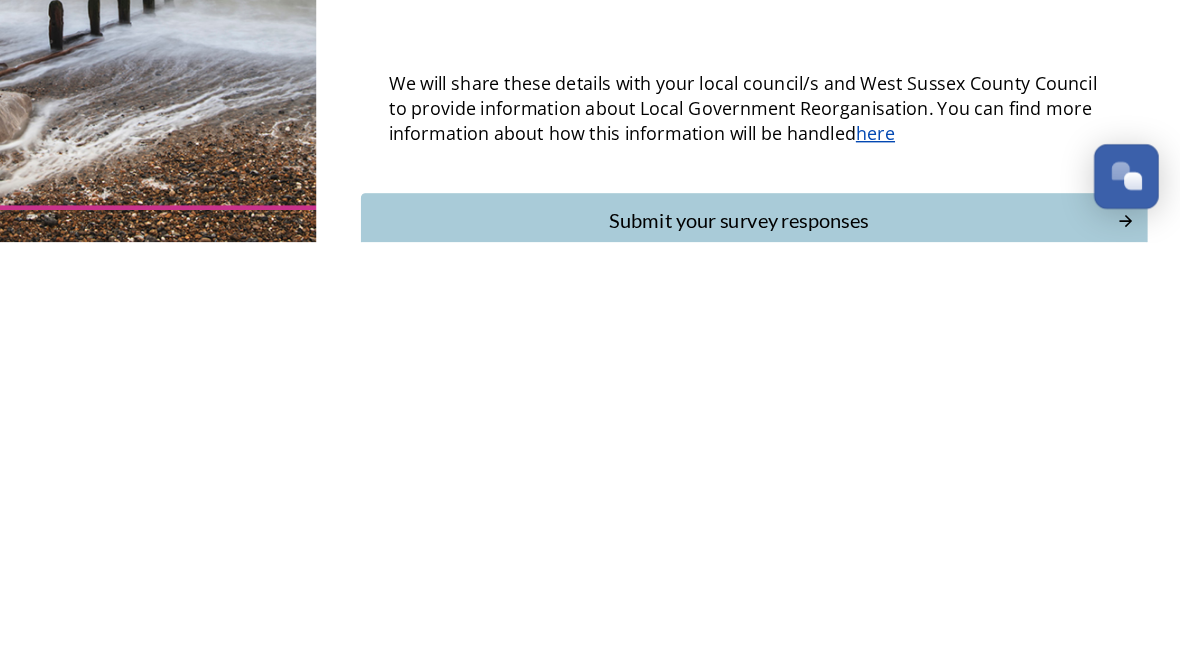 click on "Submit your survey responses" at bounding box center [774, 643] 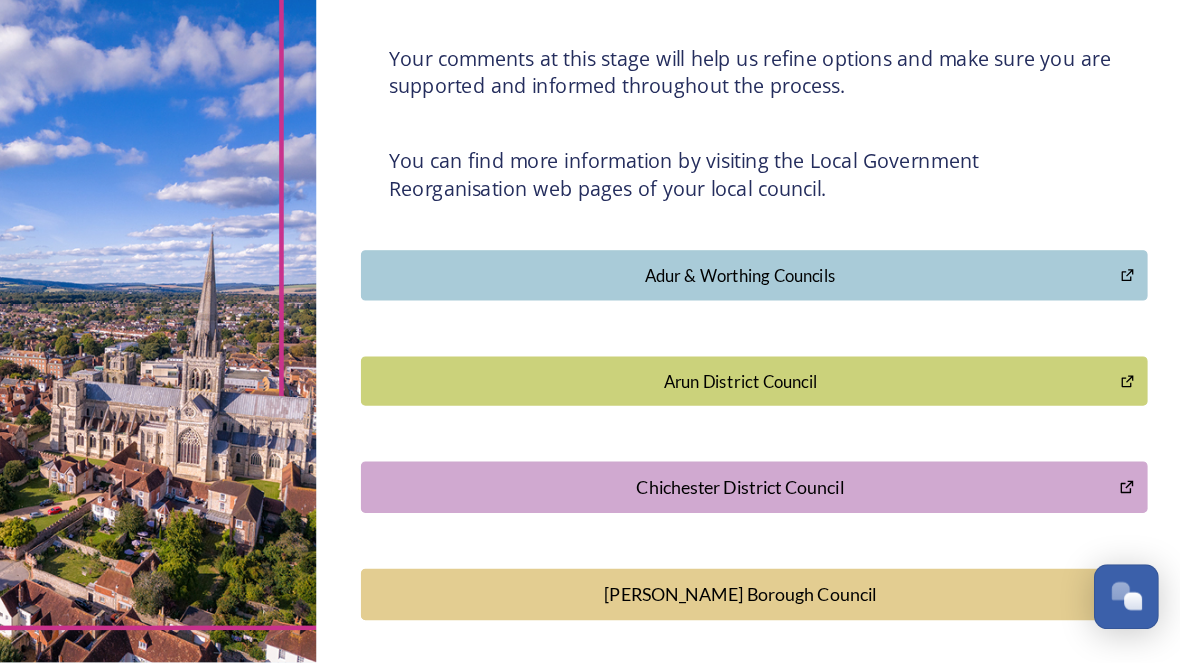 scroll, scrollTop: 259, scrollLeft: 0, axis: vertical 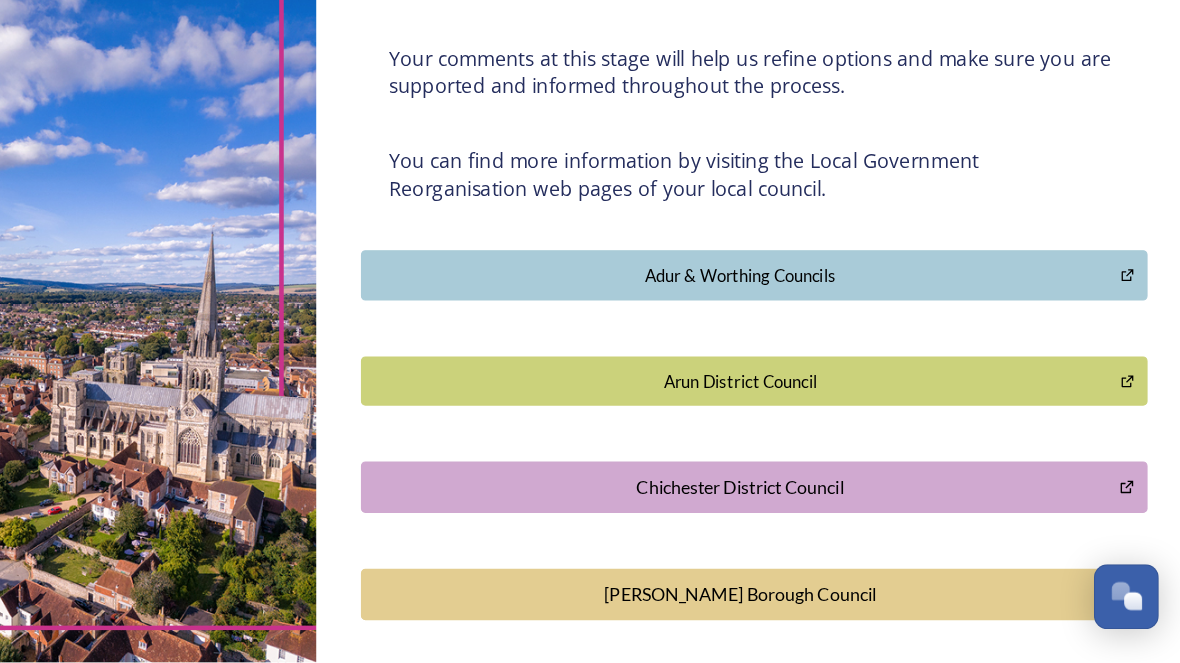 click on "Arun District Council" at bounding box center (775, 411) 